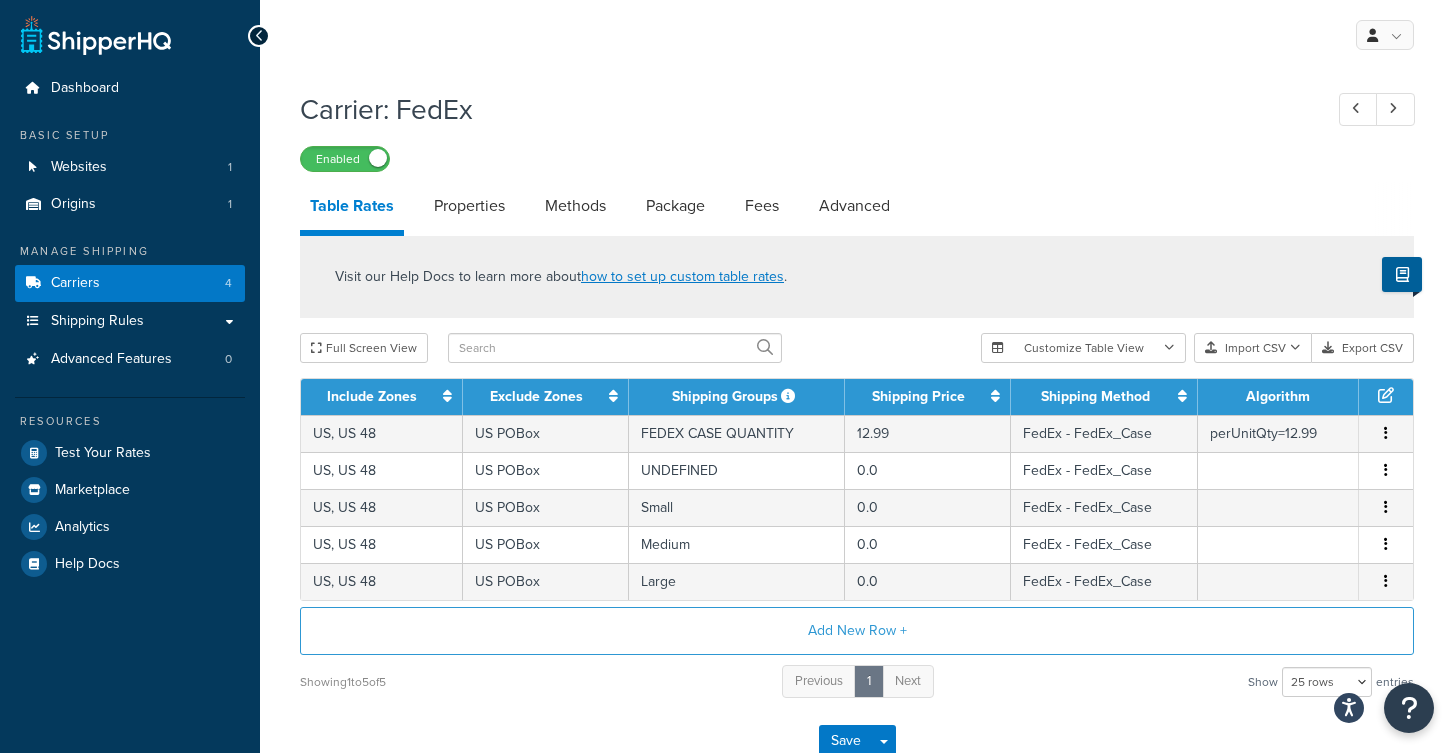 select on "25" 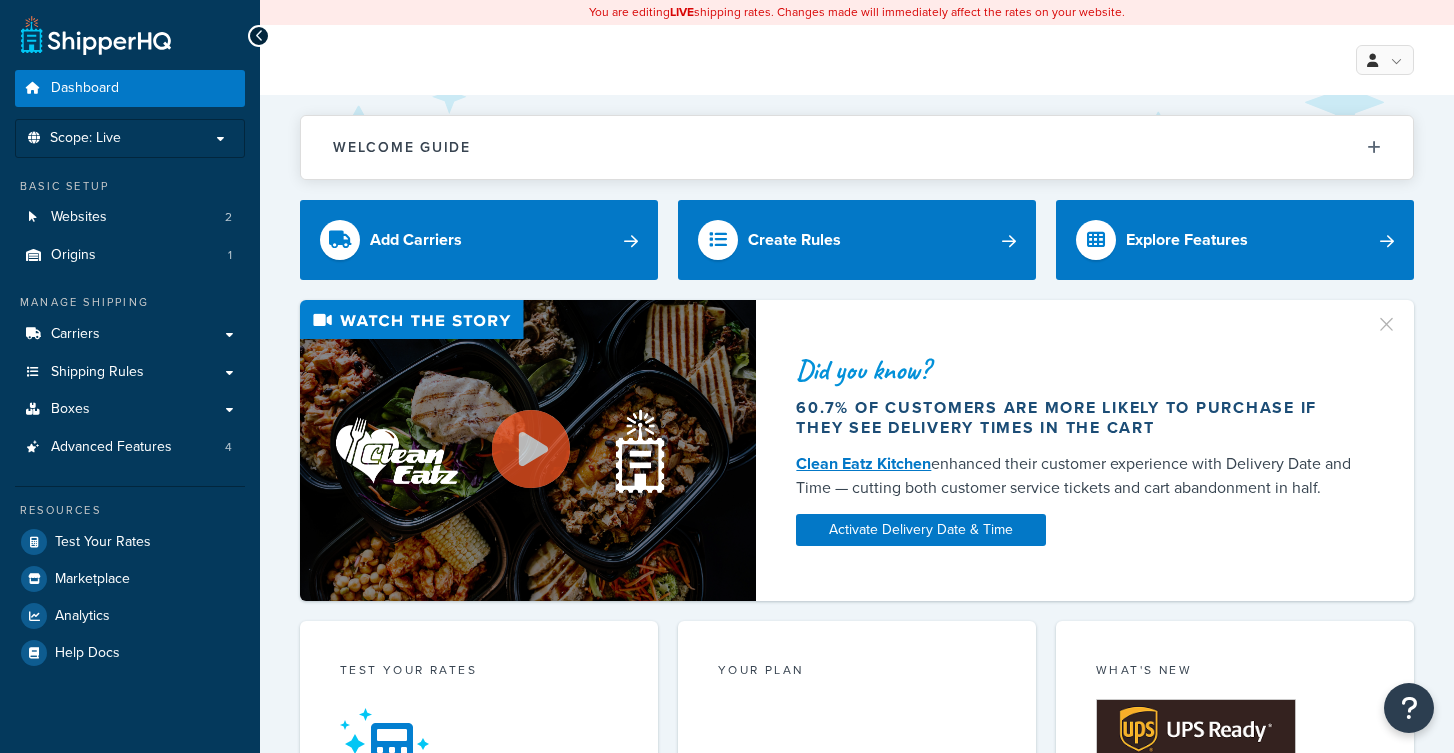 scroll, scrollTop: 0, scrollLeft: 0, axis: both 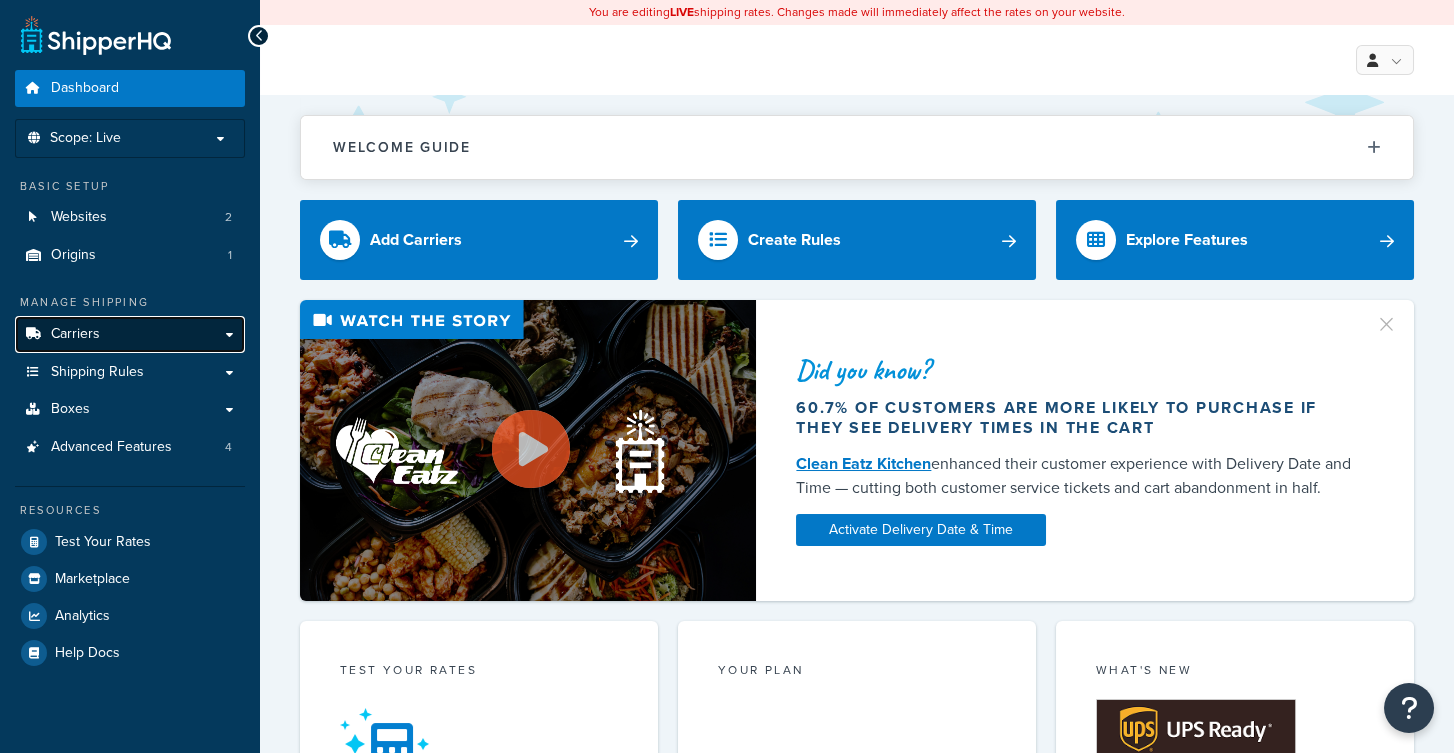 click on "Carriers" at bounding box center [130, 334] 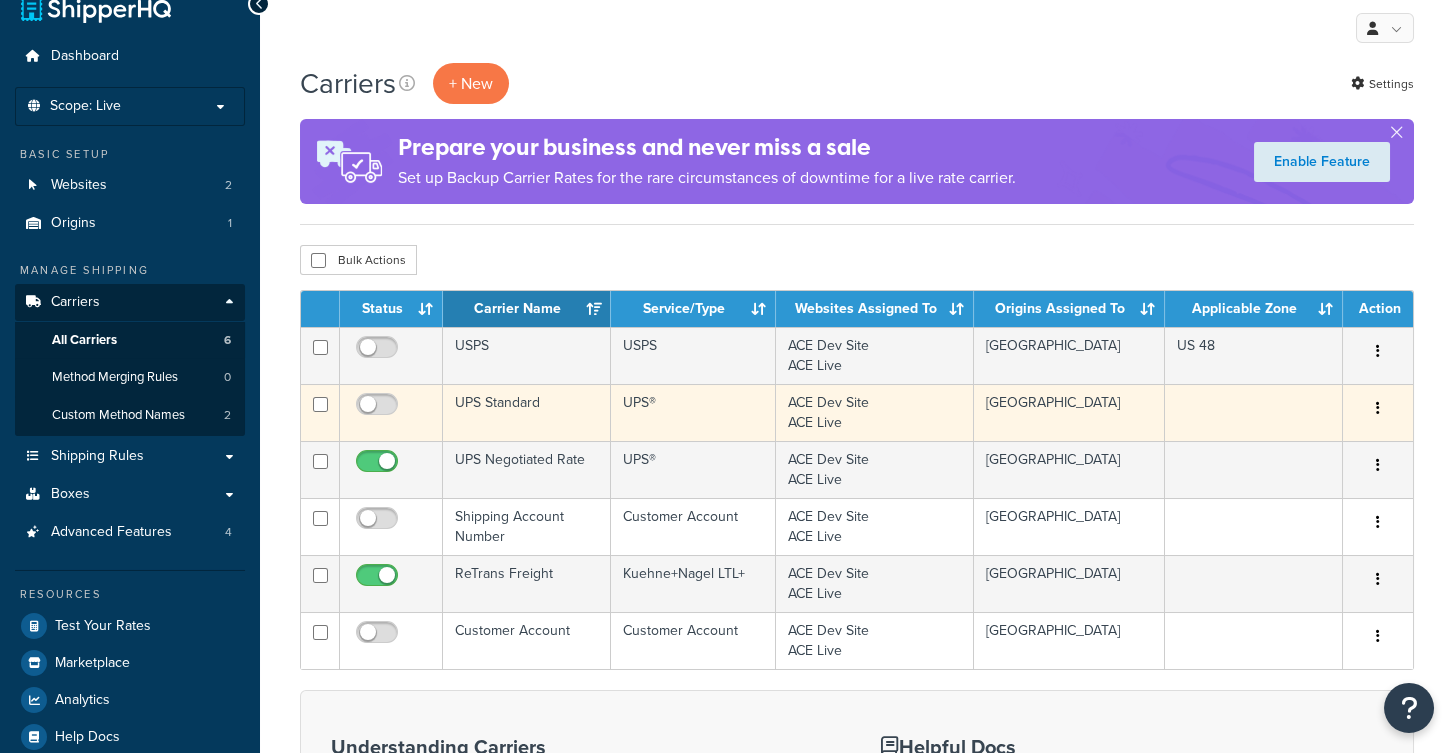 scroll, scrollTop: 64, scrollLeft: 0, axis: vertical 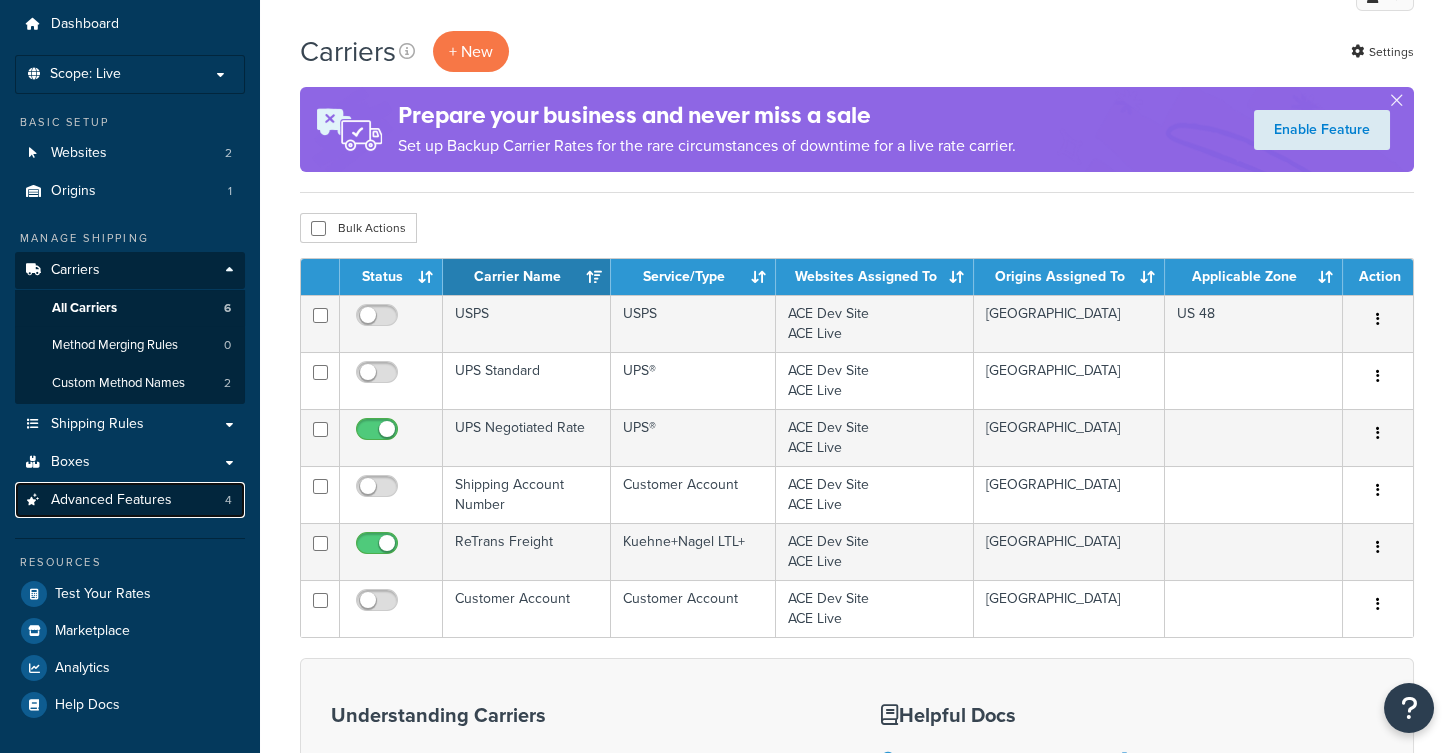 click on "Advanced Features" at bounding box center [111, 500] 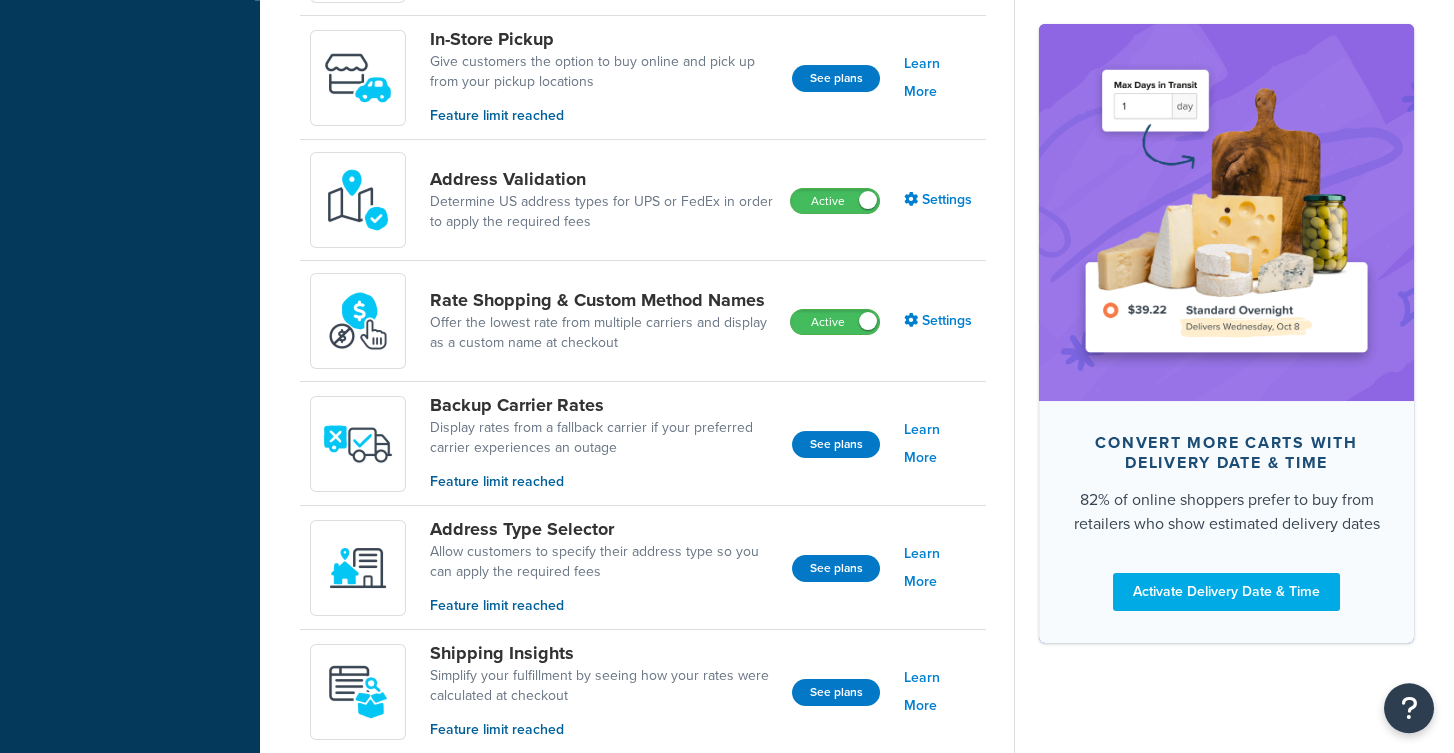 scroll, scrollTop: 939, scrollLeft: 0, axis: vertical 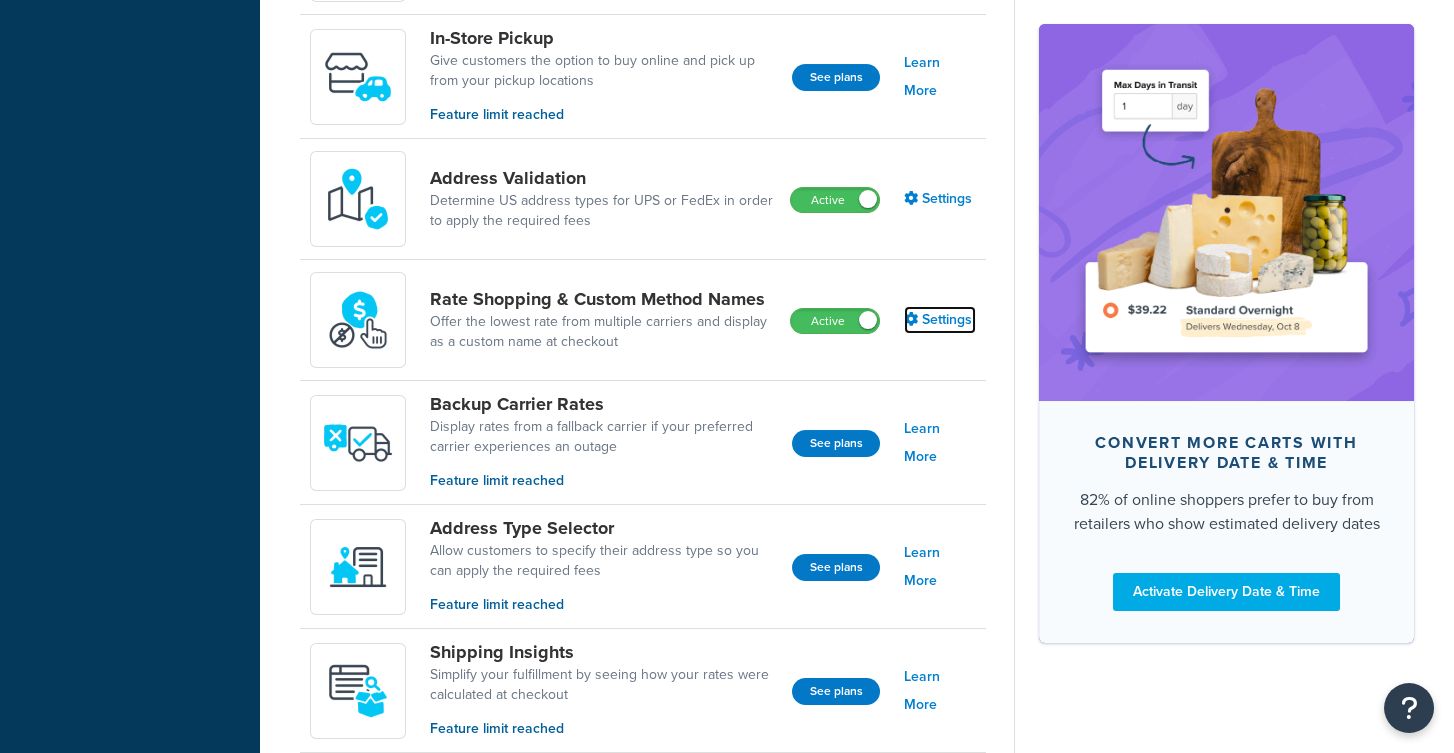 click on "Settings" at bounding box center (940, 320) 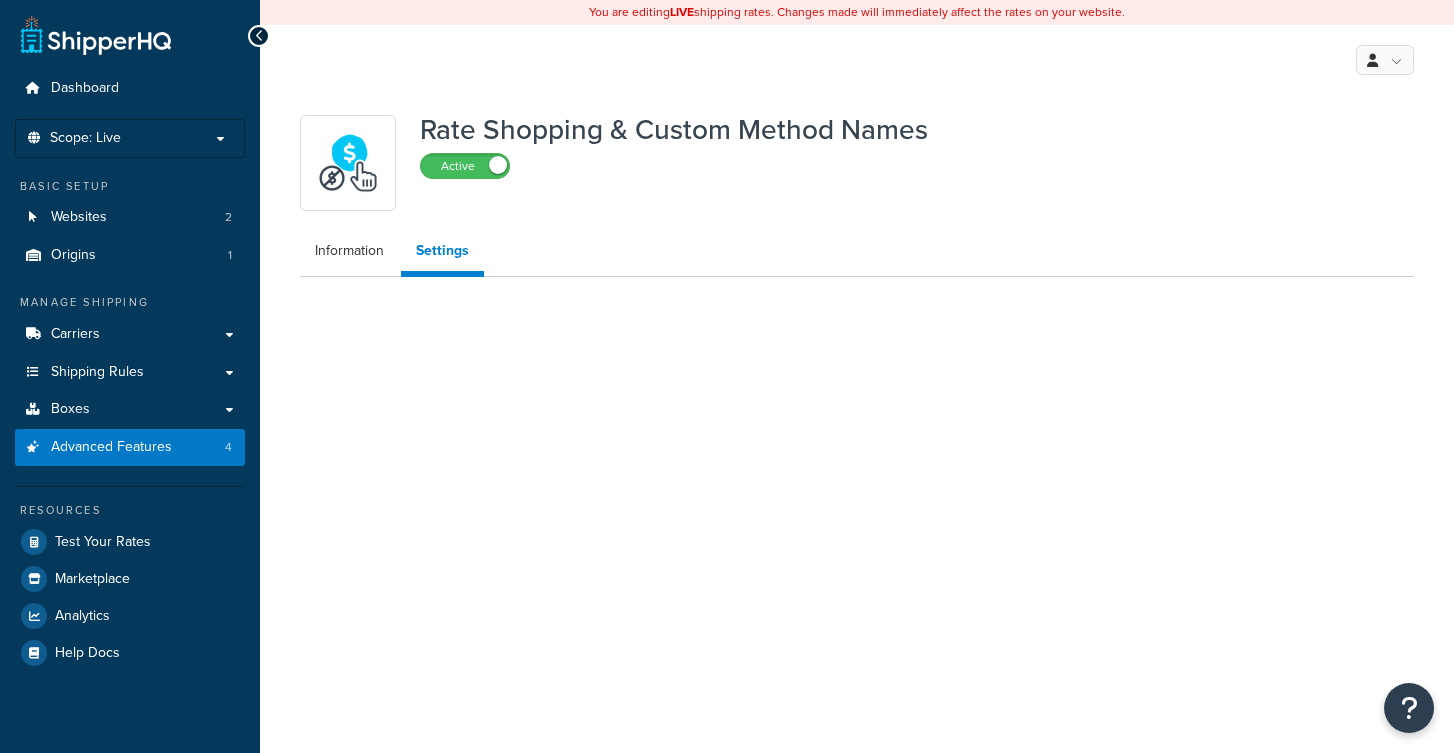 scroll, scrollTop: 0, scrollLeft: 0, axis: both 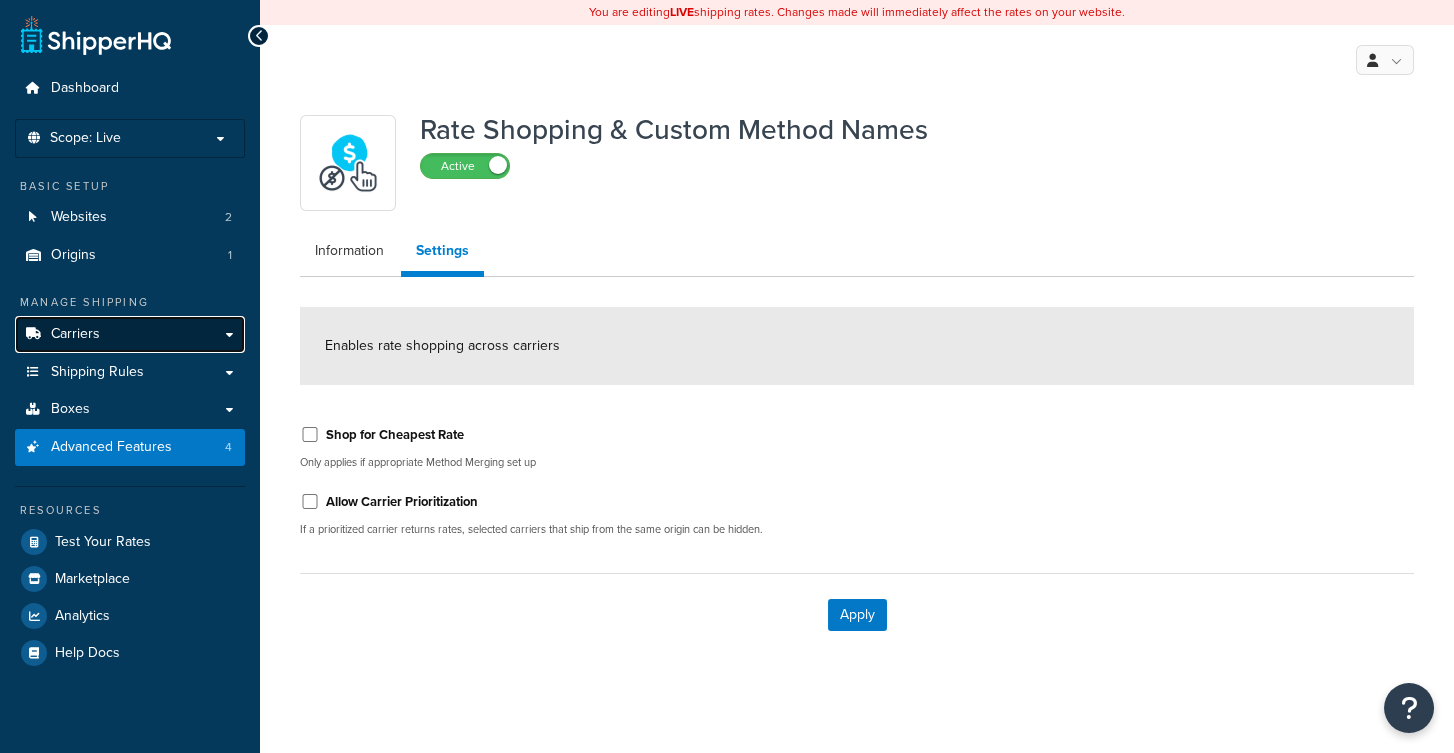 click on "Carriers" at bounding box center (130, 334) 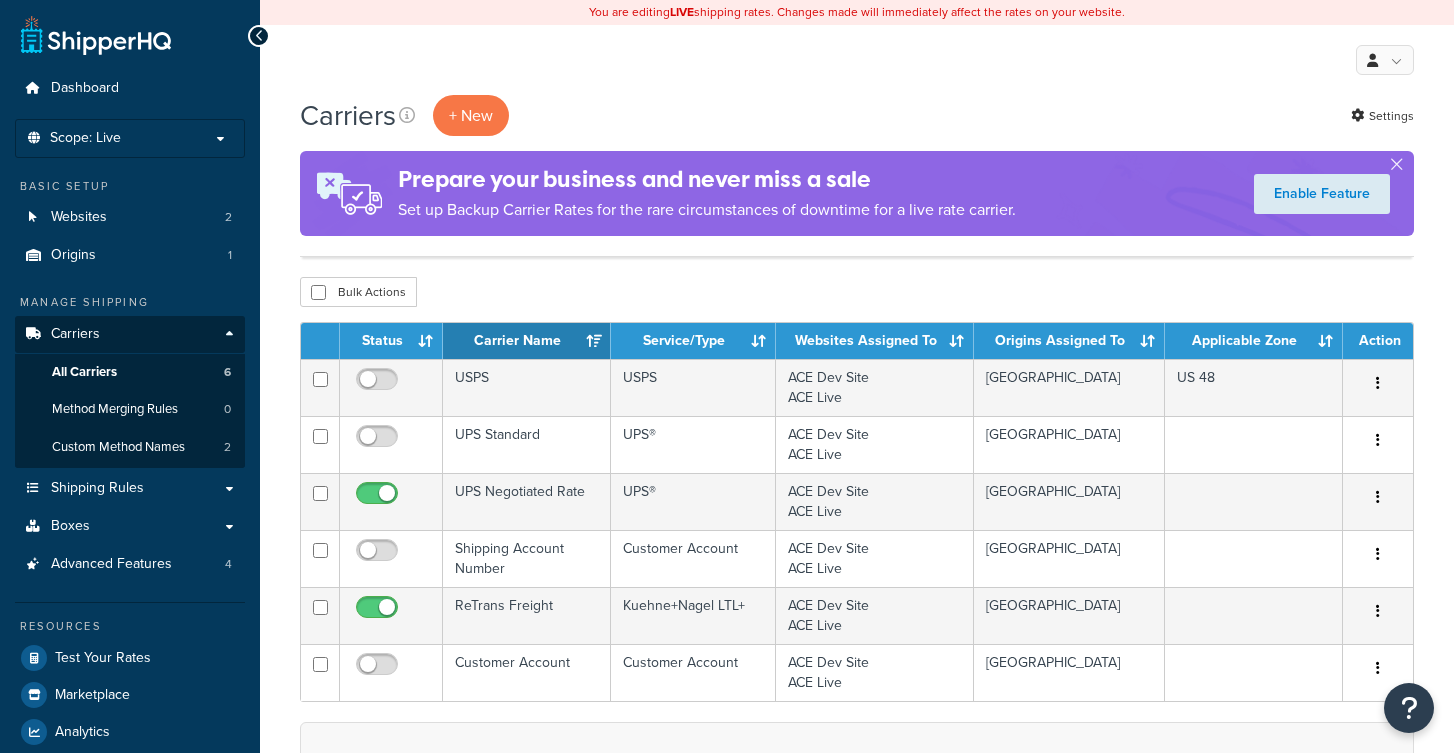 scroll, scrollTop: 97, scrollLeft: 0, axis: vertical 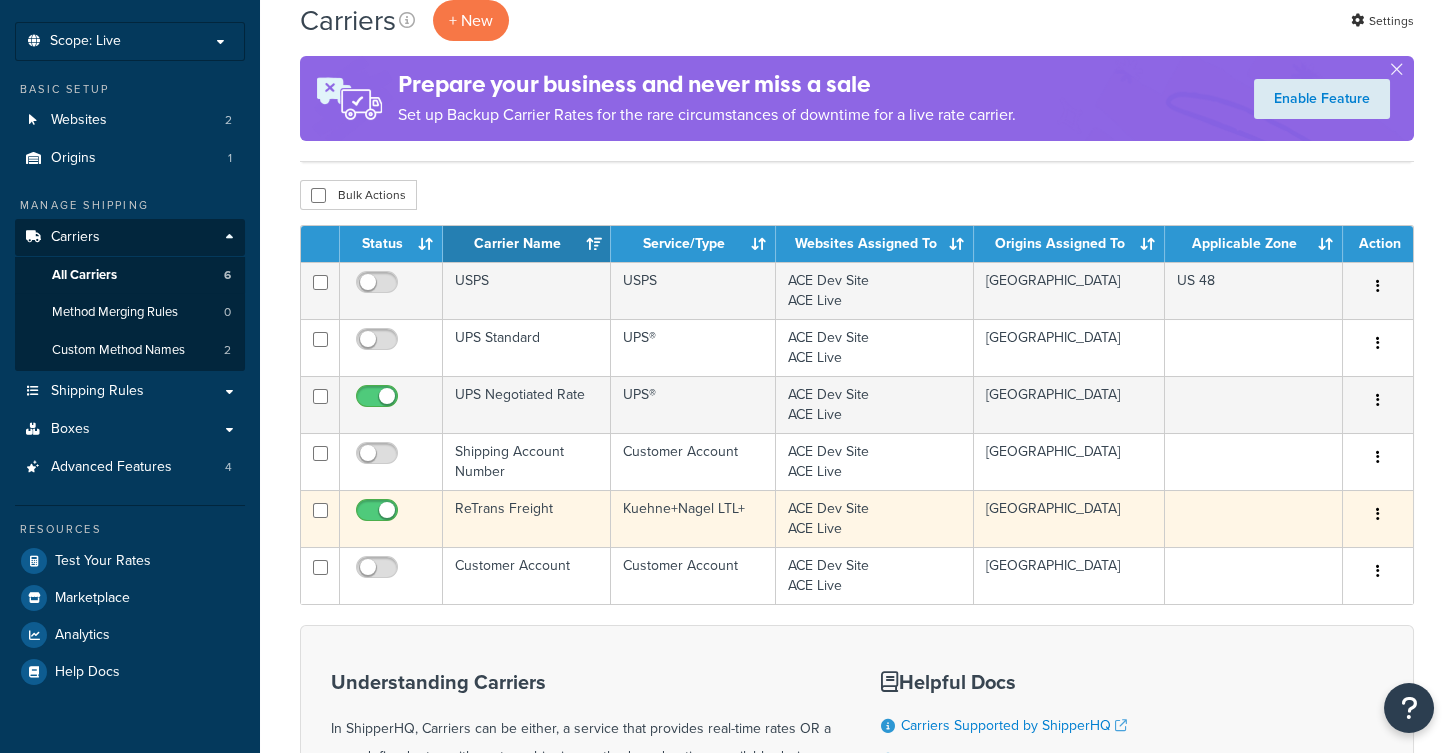 click on "ReTrans Freight" at bounding box center [527, 518] 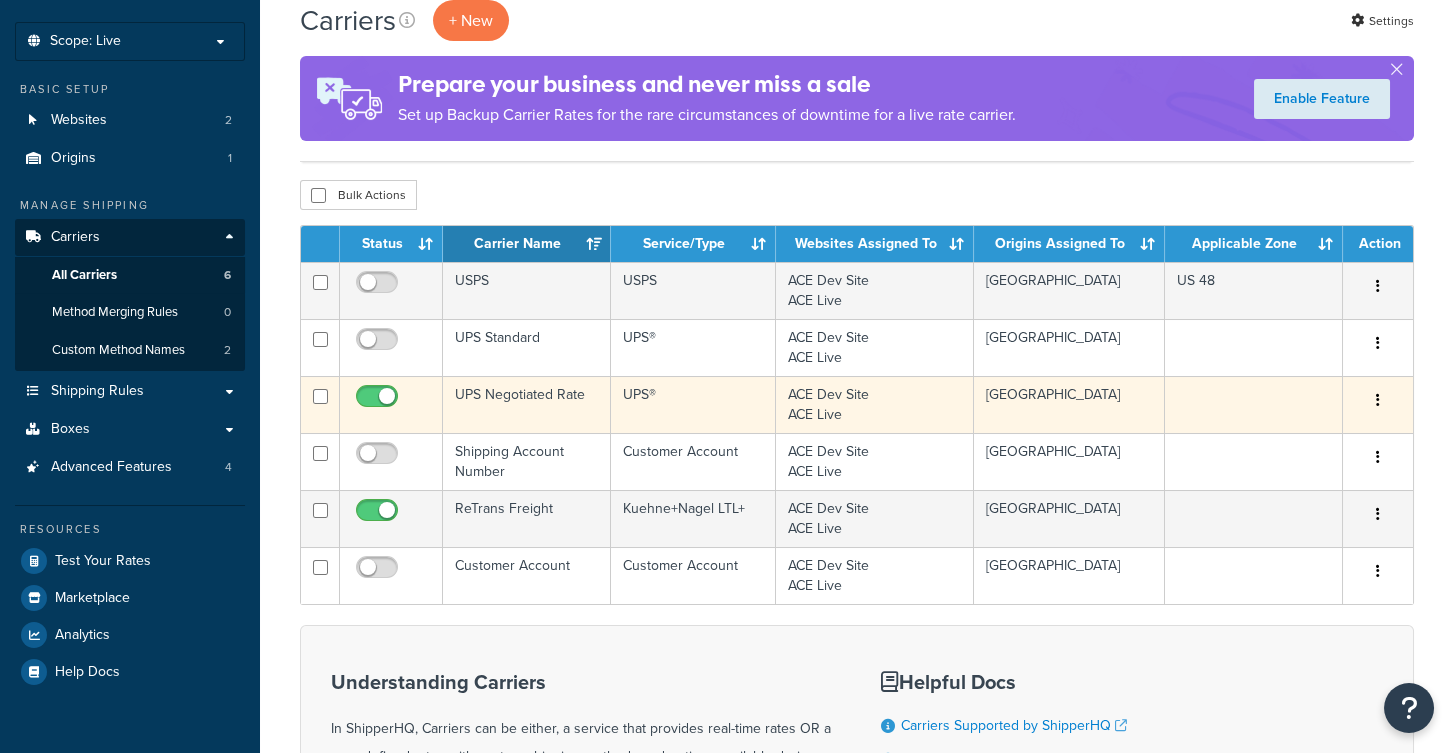 click on "UPS Negotiated Rate" at bounding box center [527, 404] 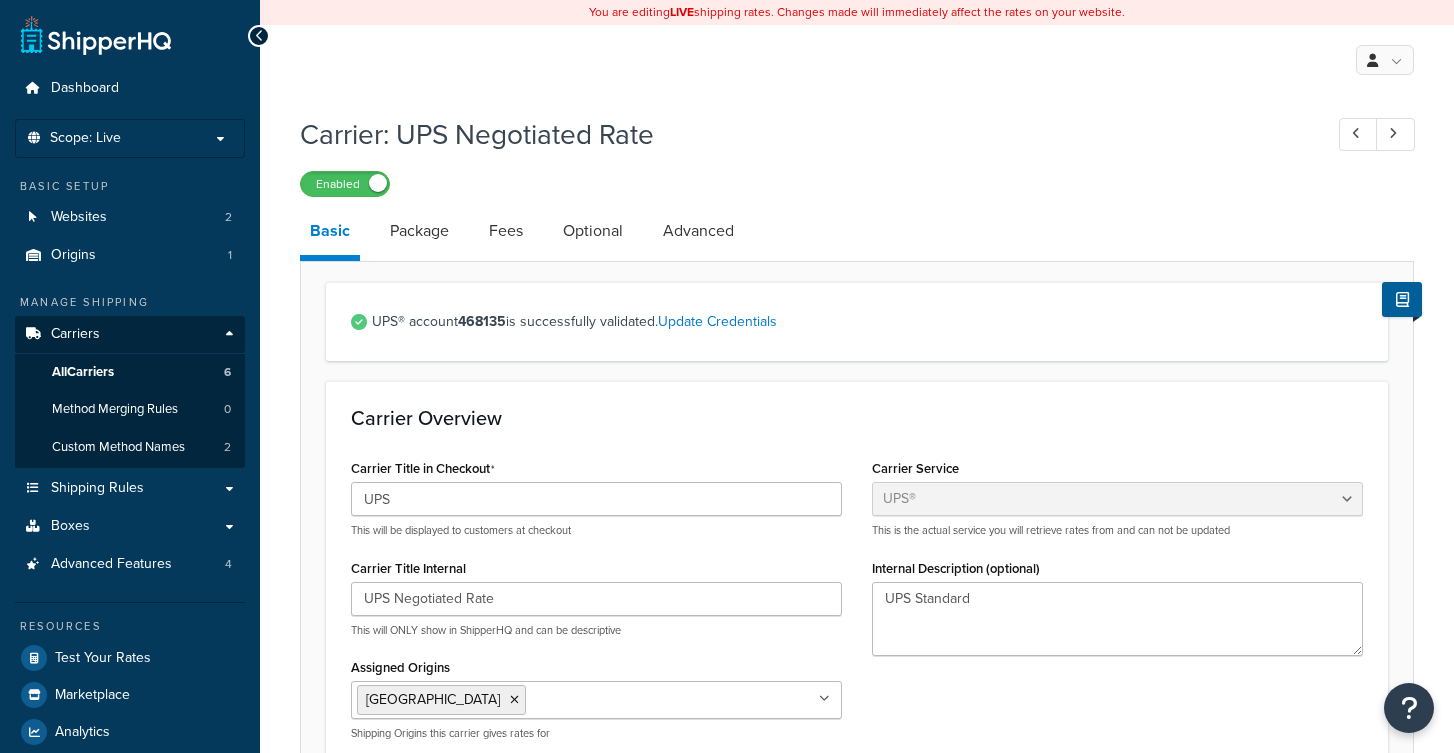 select on "ups" 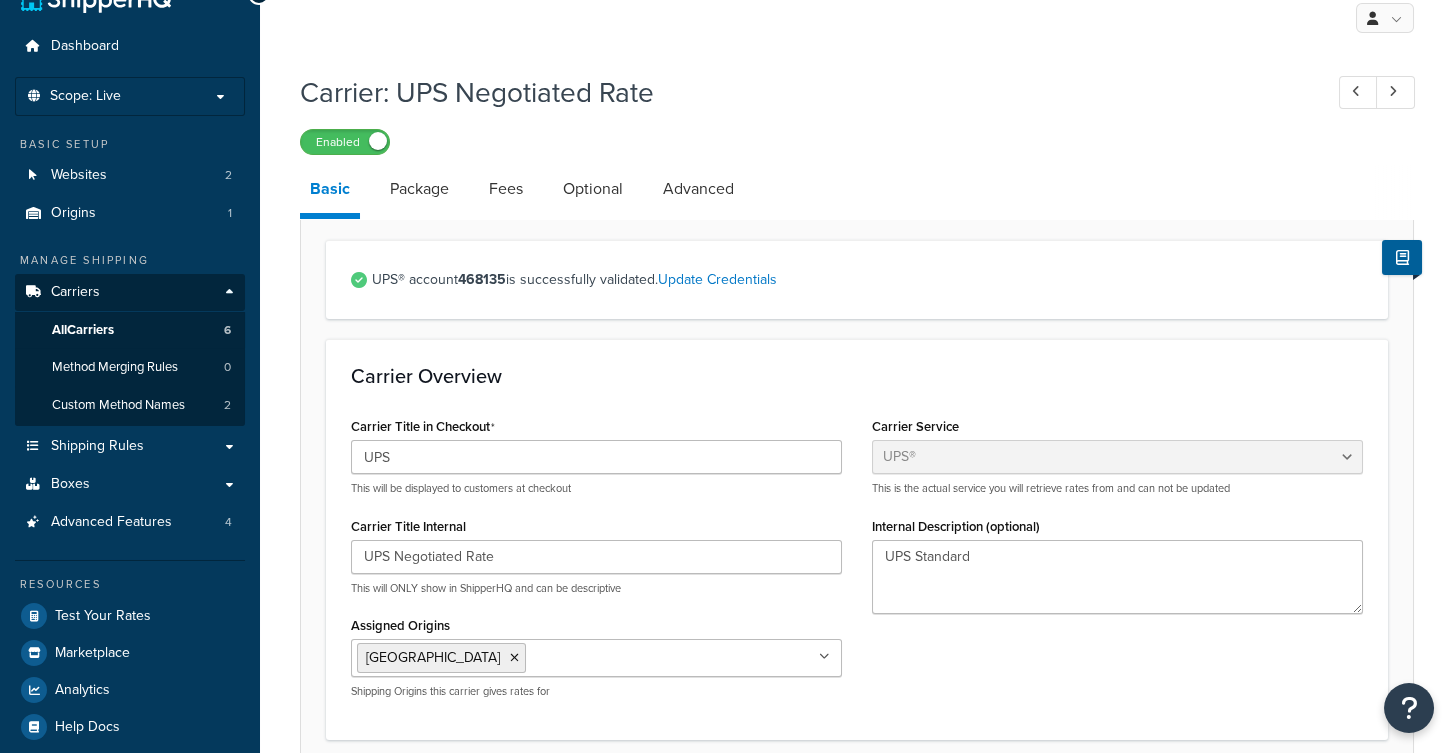 scroll, scrollTop: 0, scrollLeft: 0, axis: both 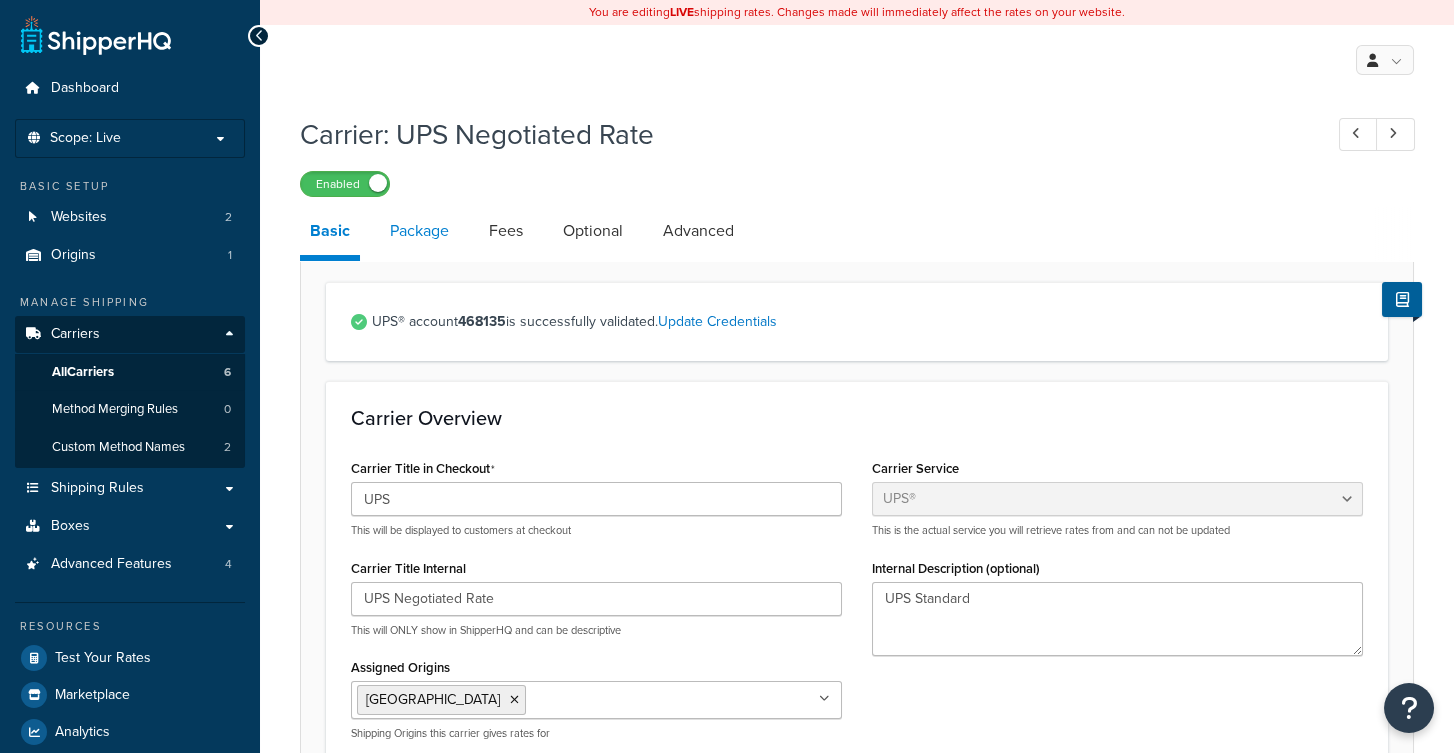 click on "Package" at bounding box center [419, 231] 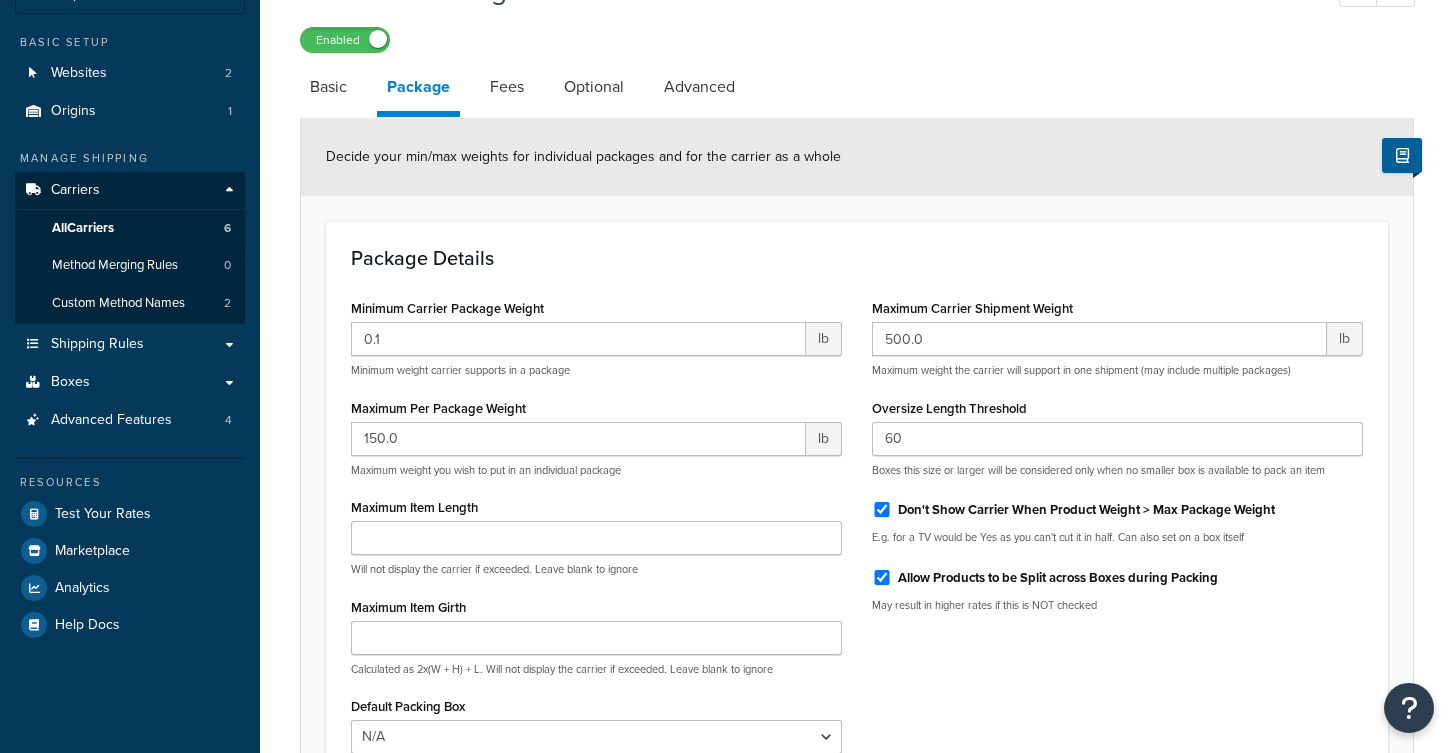 scroll, scrollTop: 131, scrollLeft: 0, axis: vertical 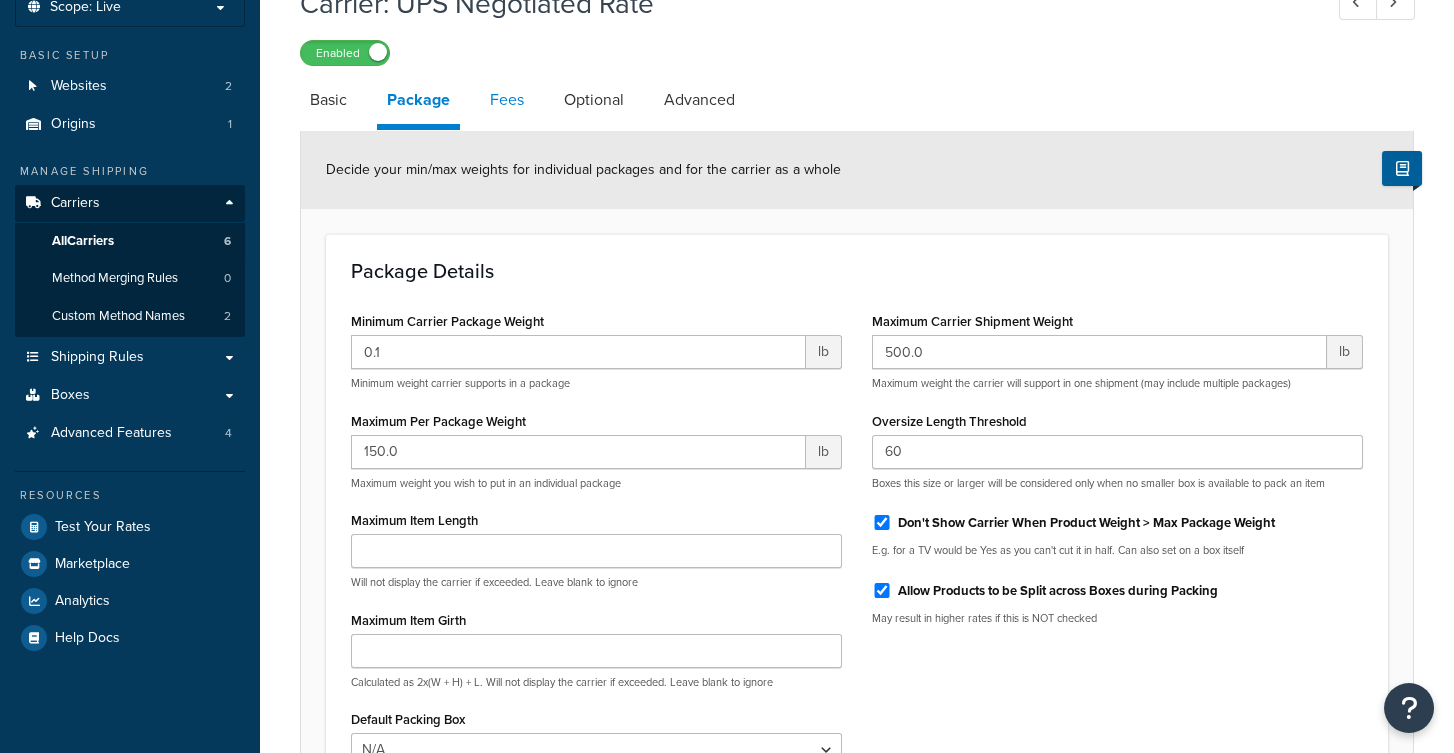 click on "Fees" at bounding box center [507, 100] 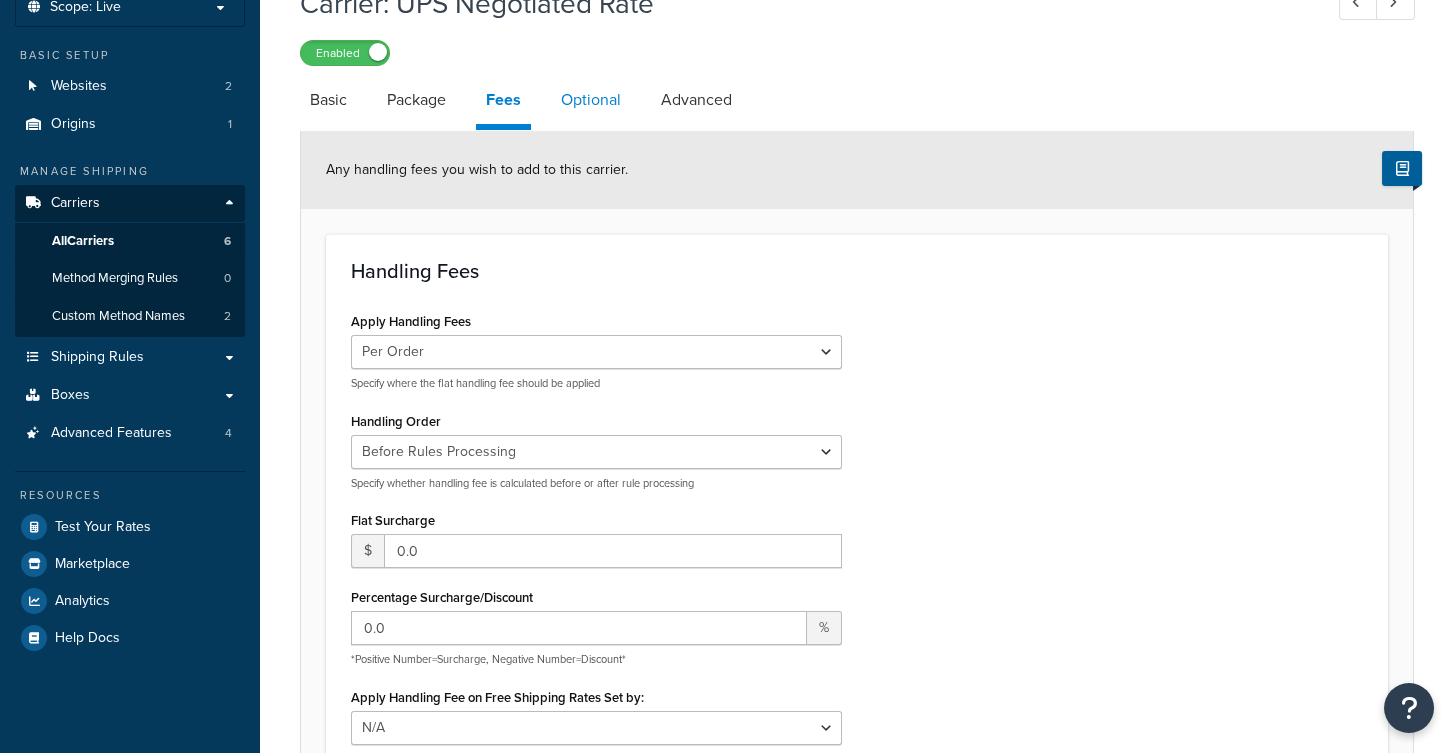 click on "Optional" at bounding box center [591, 100] 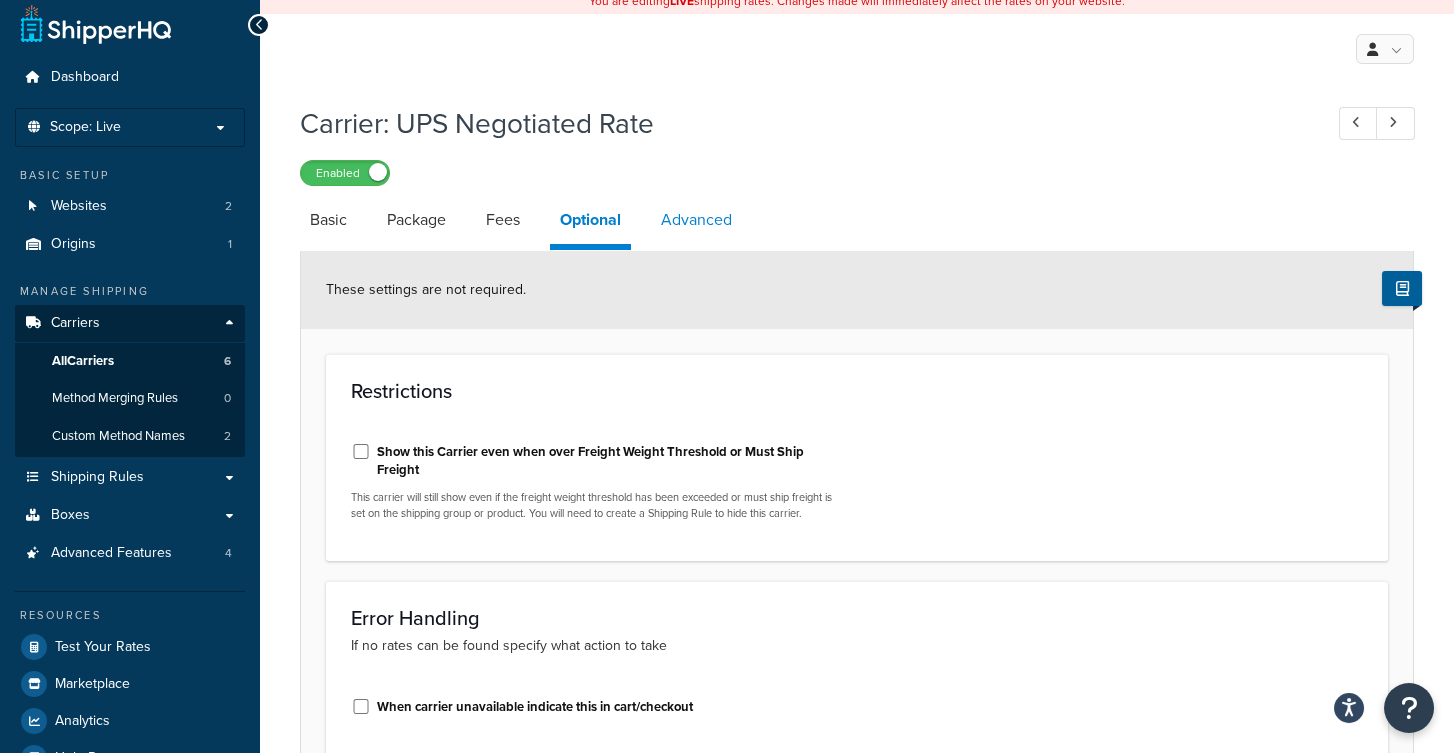 click on "Advanced" at bounding box center (696, 220) 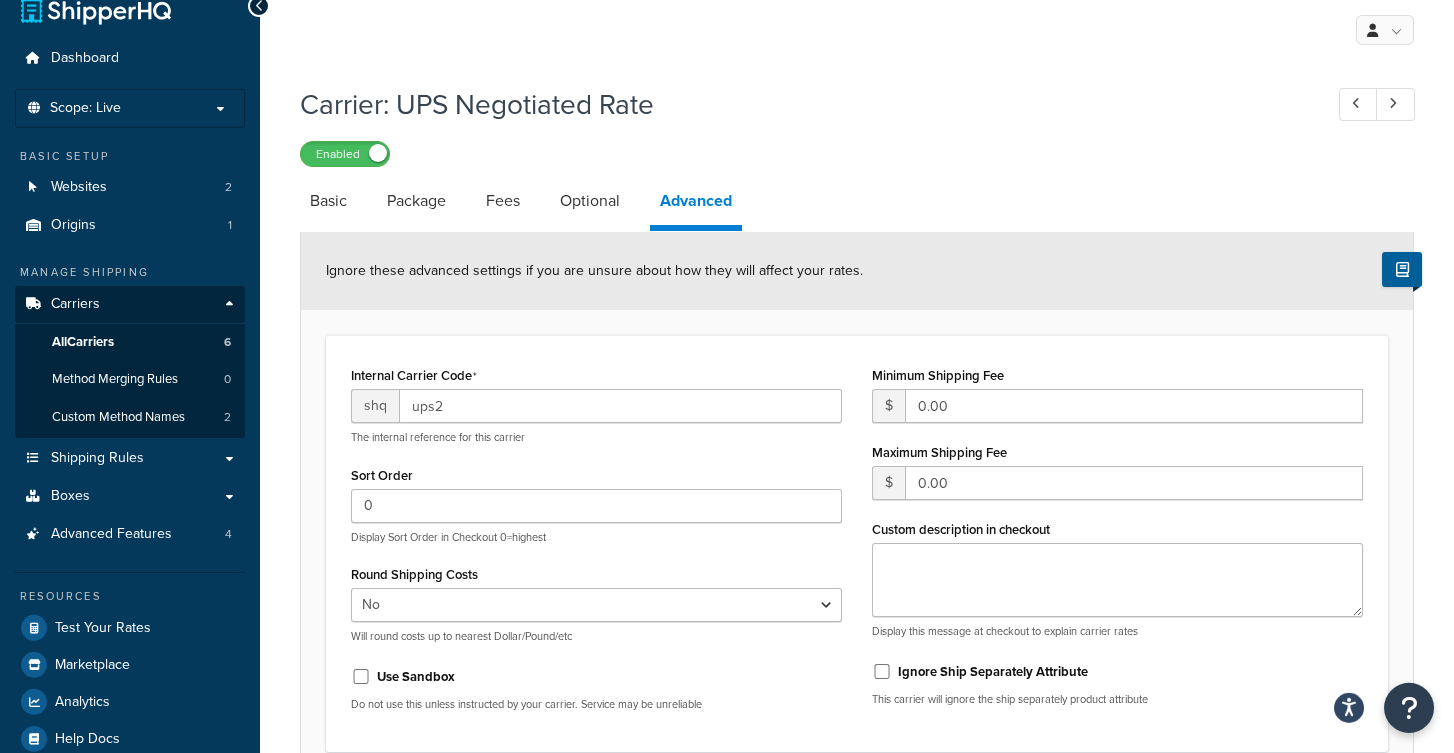 scroll, scrollTop: 14, scrollLeft: 0, axis: vertical 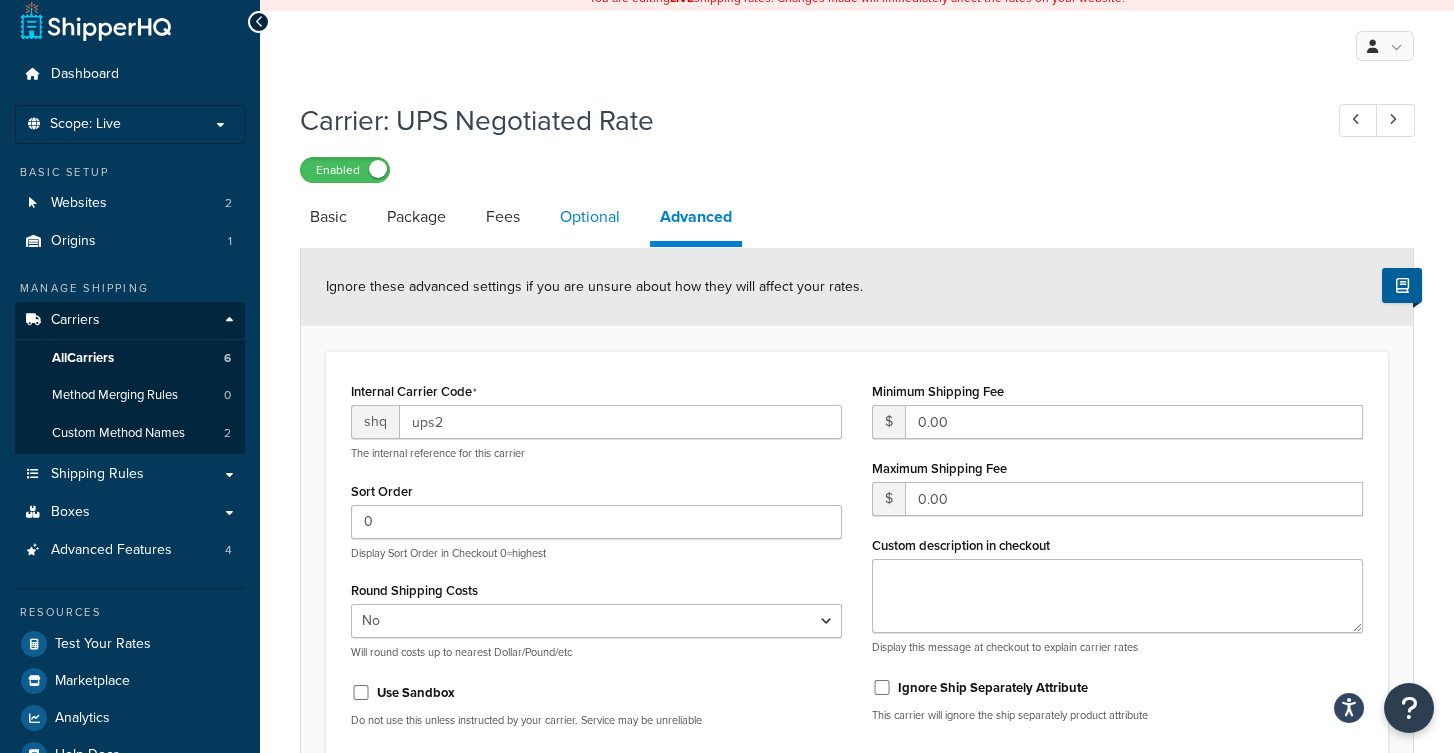click on "Optional" at bounding box center (590, 217) 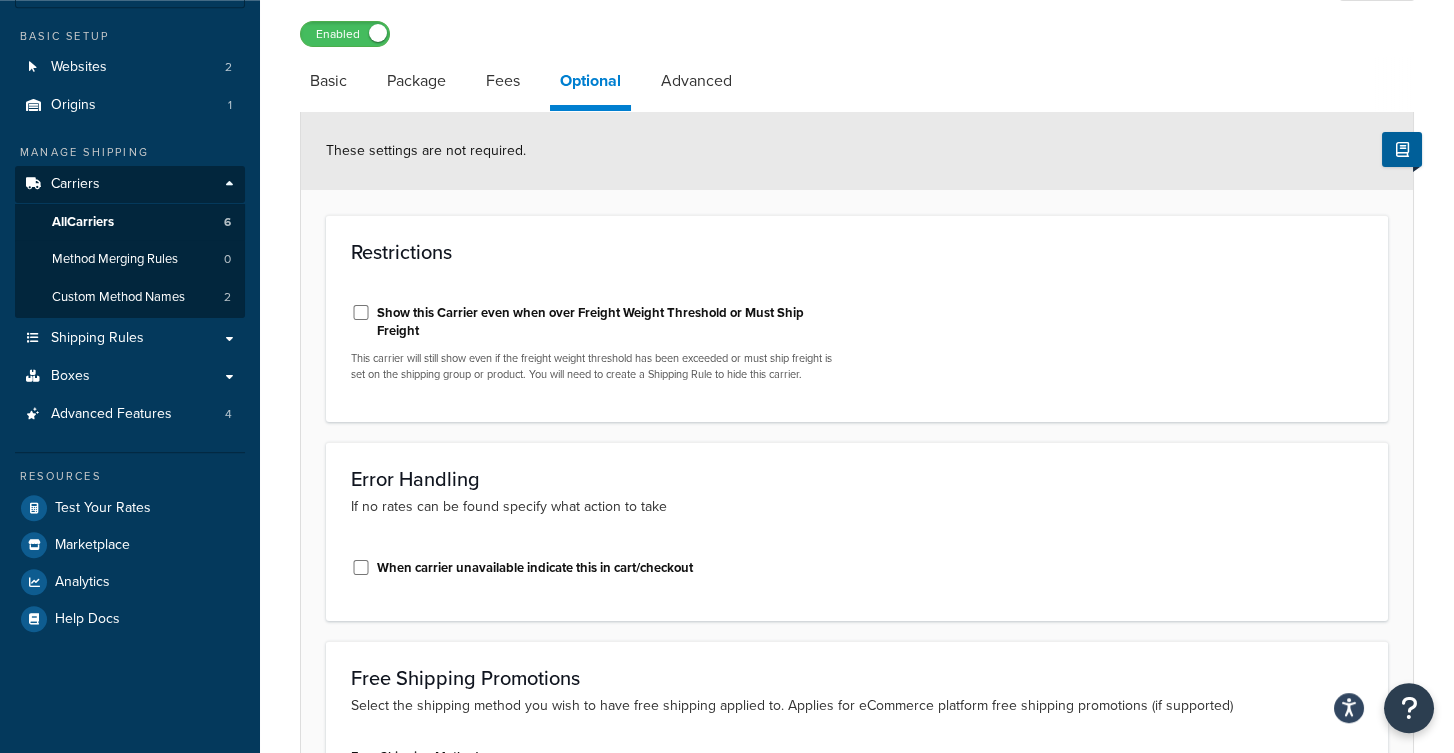 scroll, scrollTop: 144, scrollLeft: 0, axis: vertical 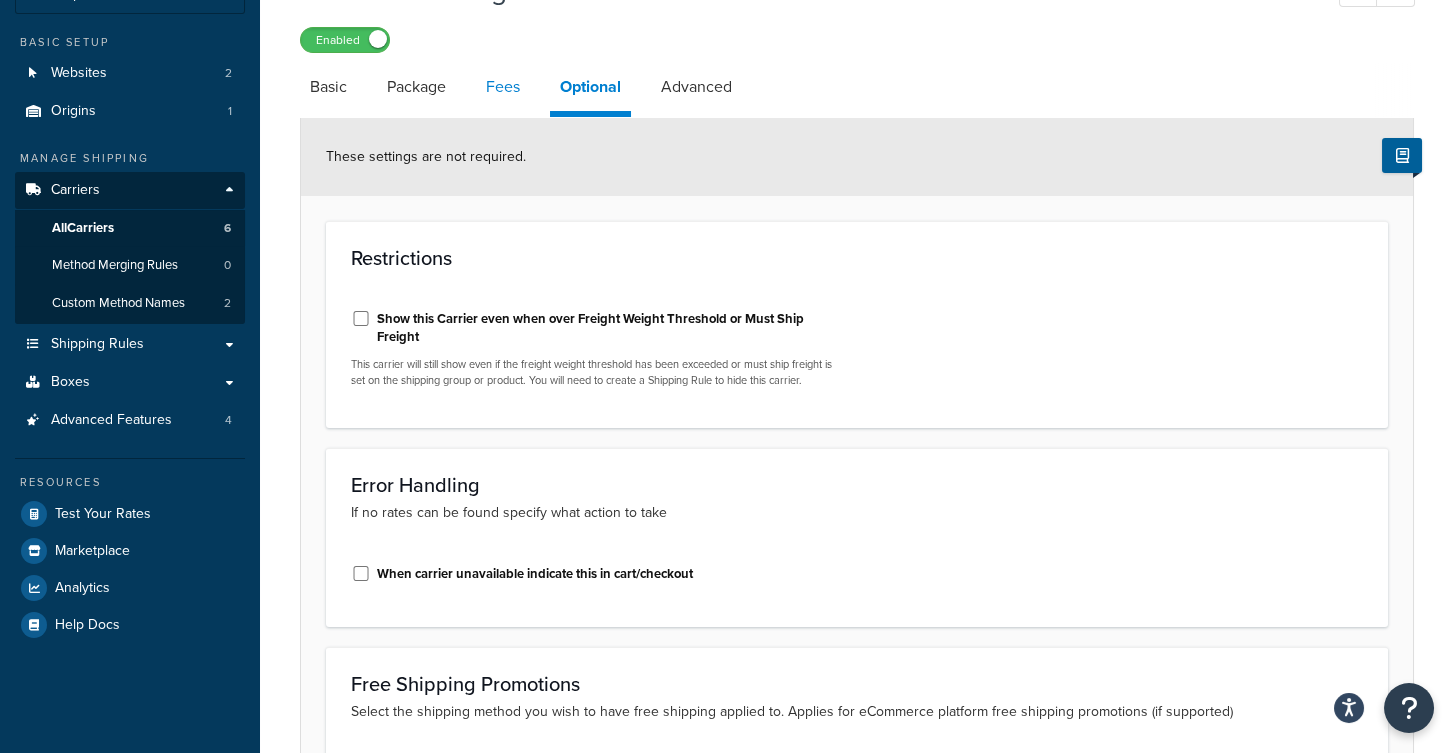 drag, startPoint x: 505, startPoint y: 50, endPoint x: 496, endPoint y: 84, distance: 35.17101 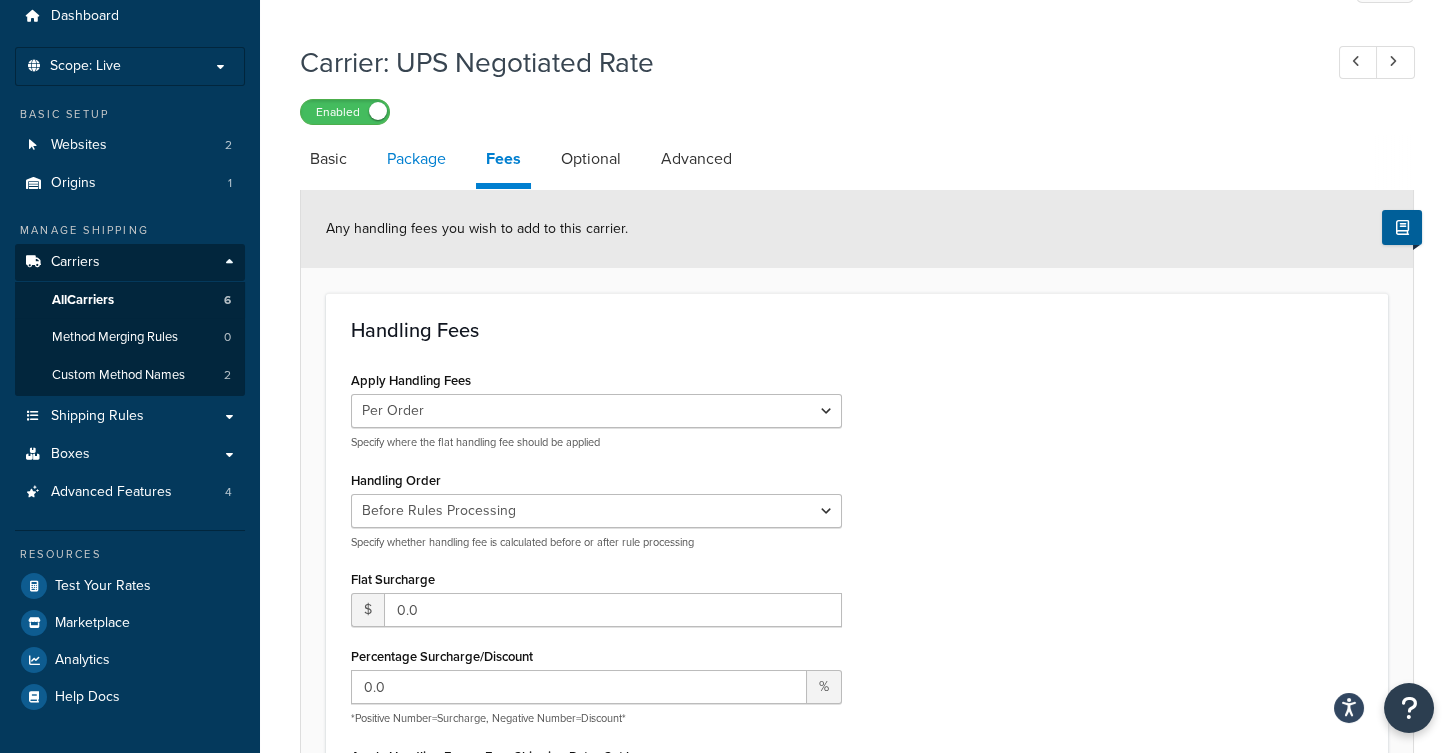 click on "Package" at bounding box center [416, 159] 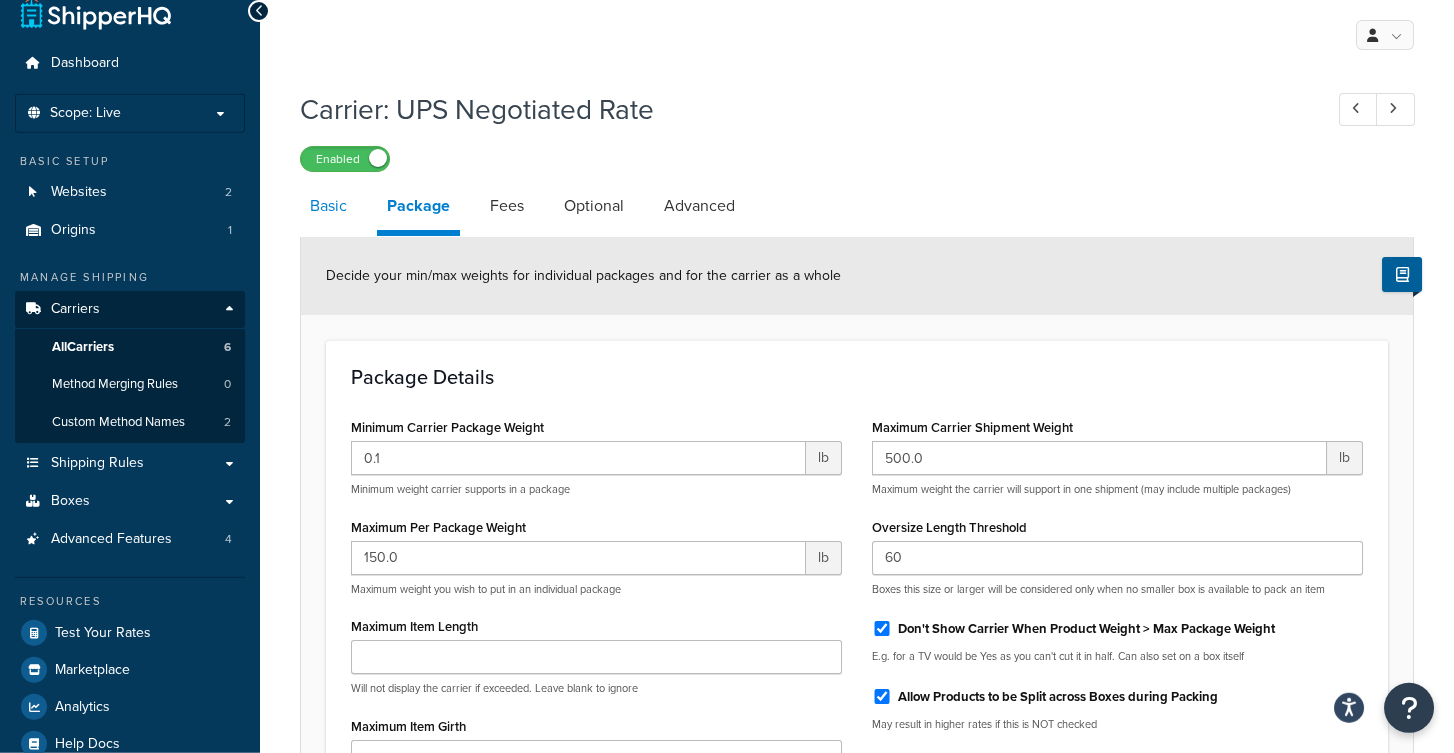 scroll, scrollTop: 0, scrollLeft: 0, axis: both 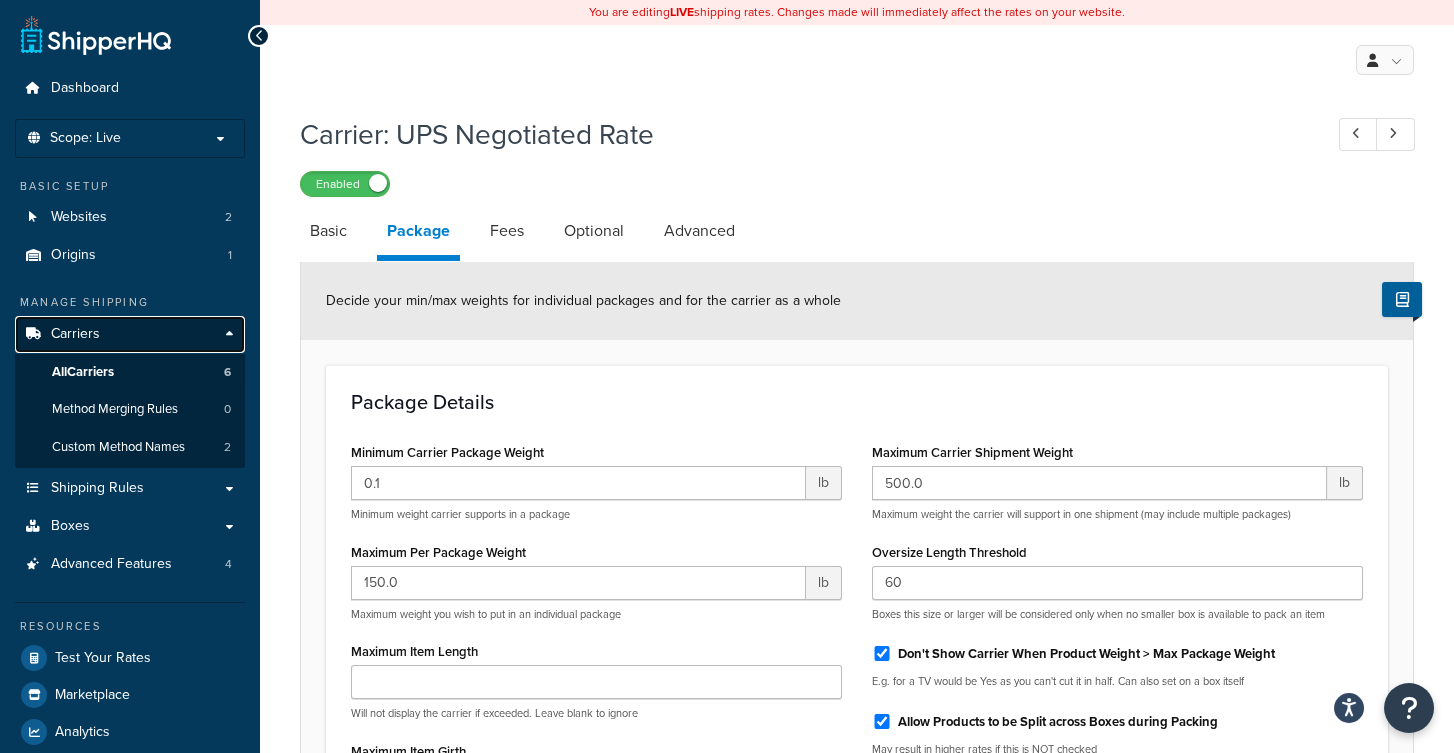 click on "Carriers" at bounding box center (130, 334) 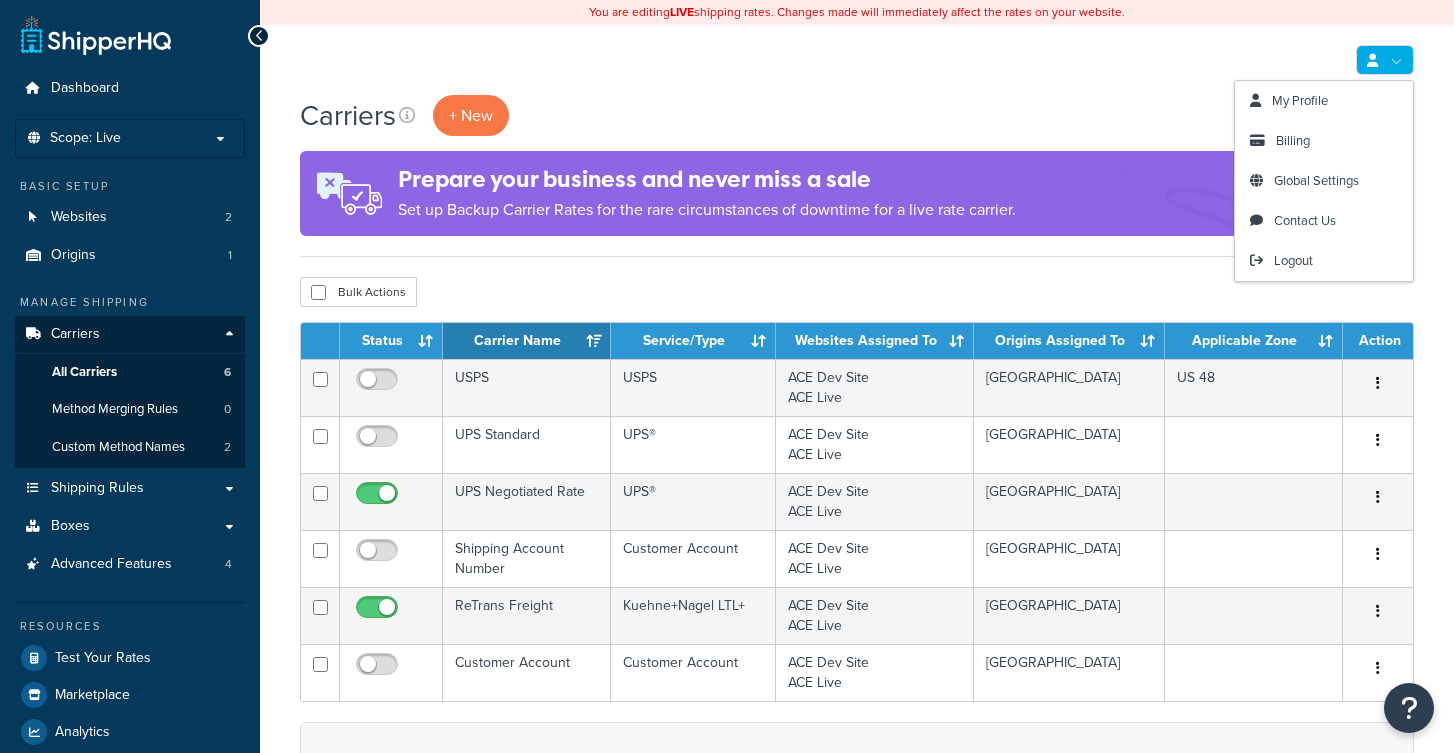 scroll, scrollTop: 0, scrollLeft: 0, axis: both 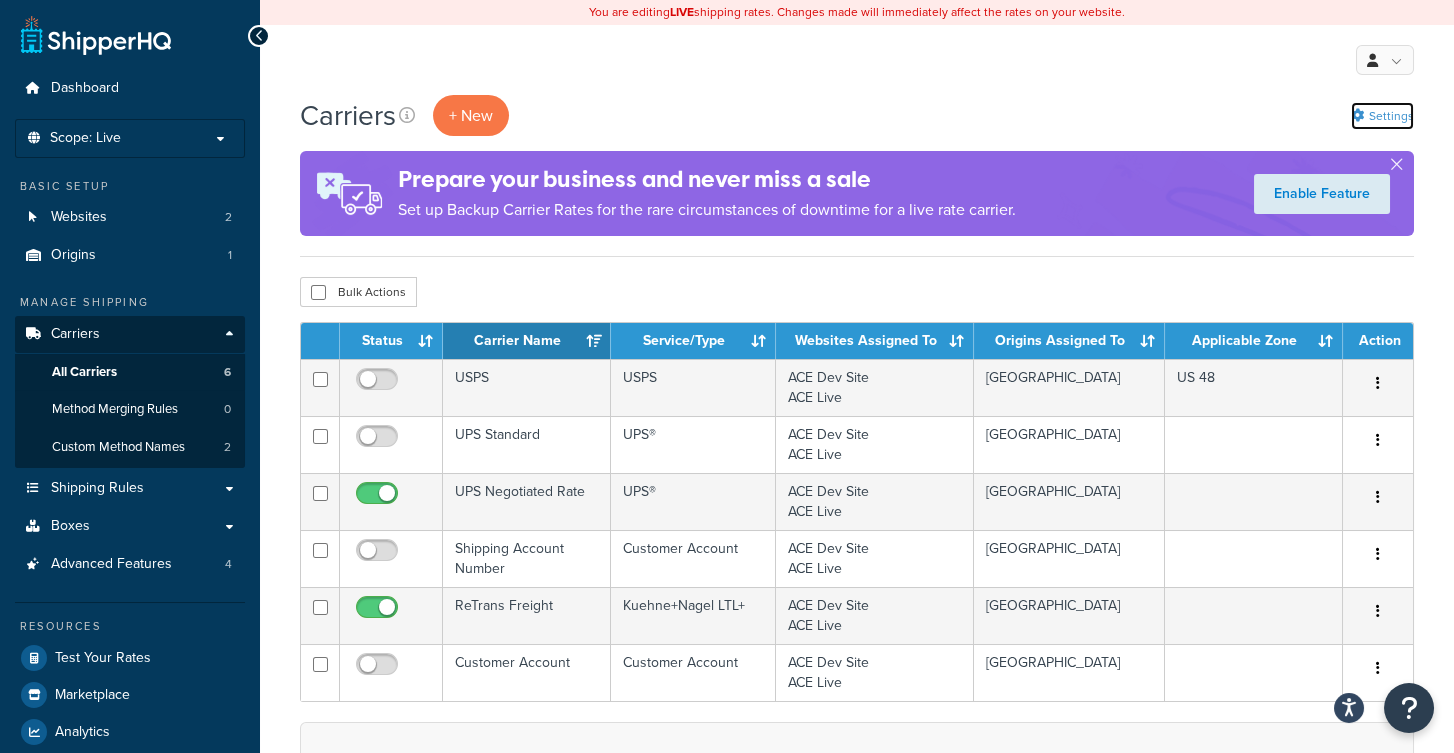 click on "Settings" at bounding box center (1382, 116) 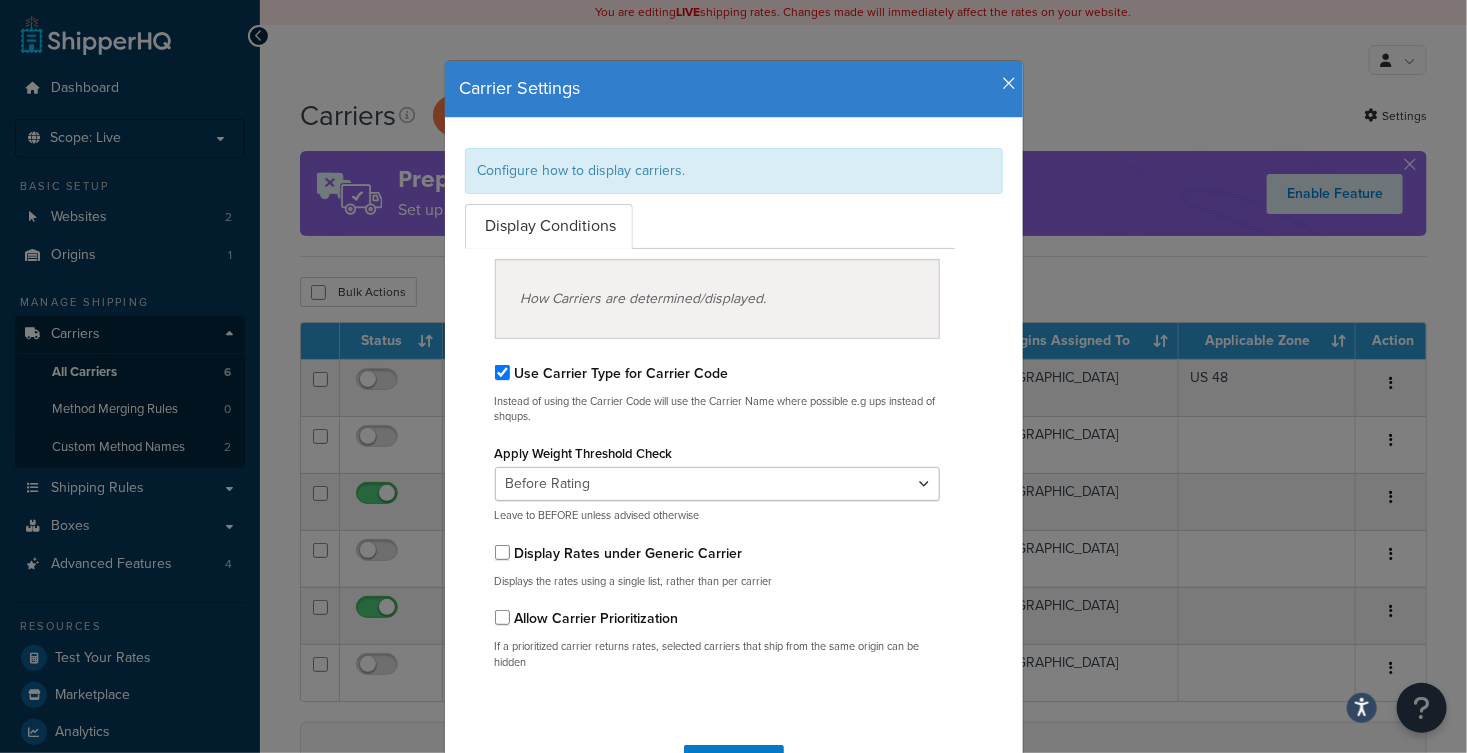 click on "Carrier Settings" at bounding box center (734, 89) 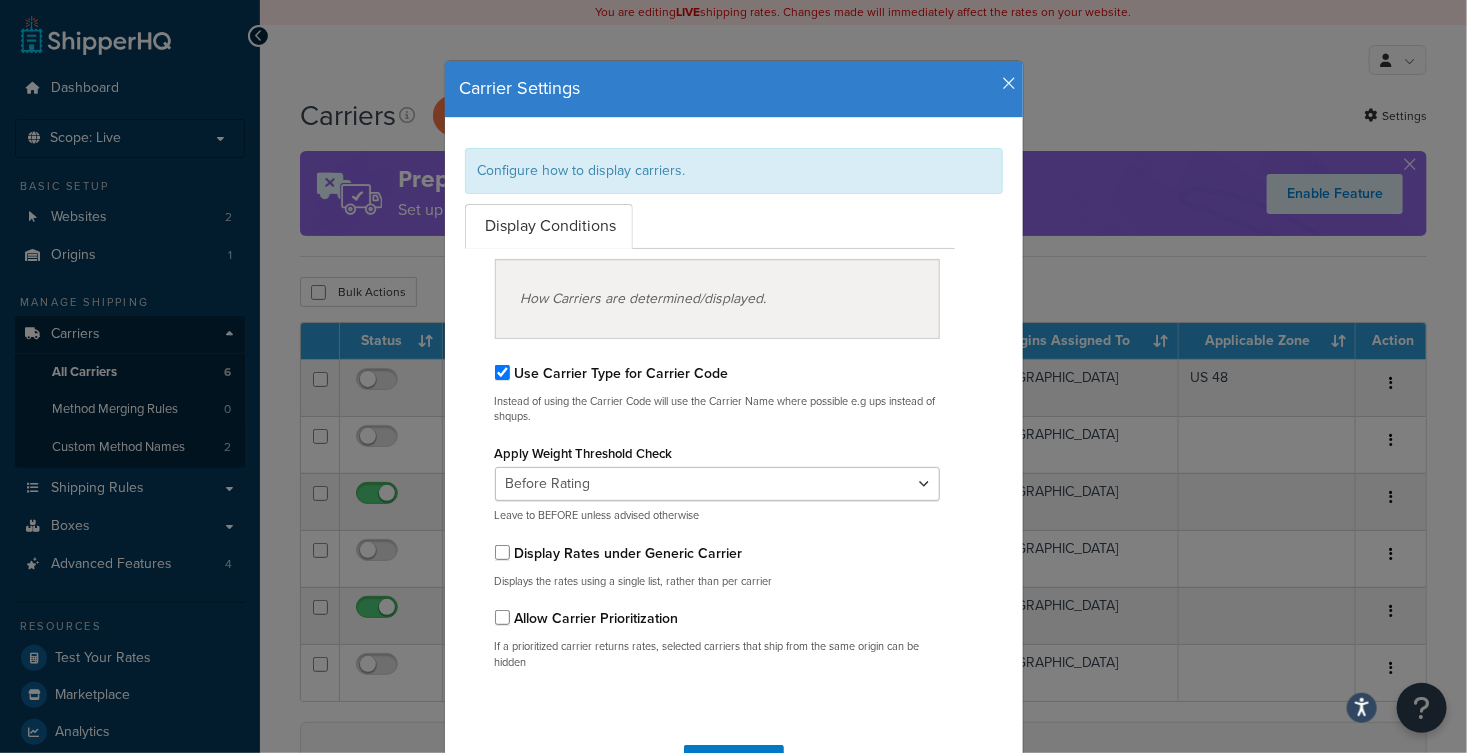 click at bounding box center (1010, 84) 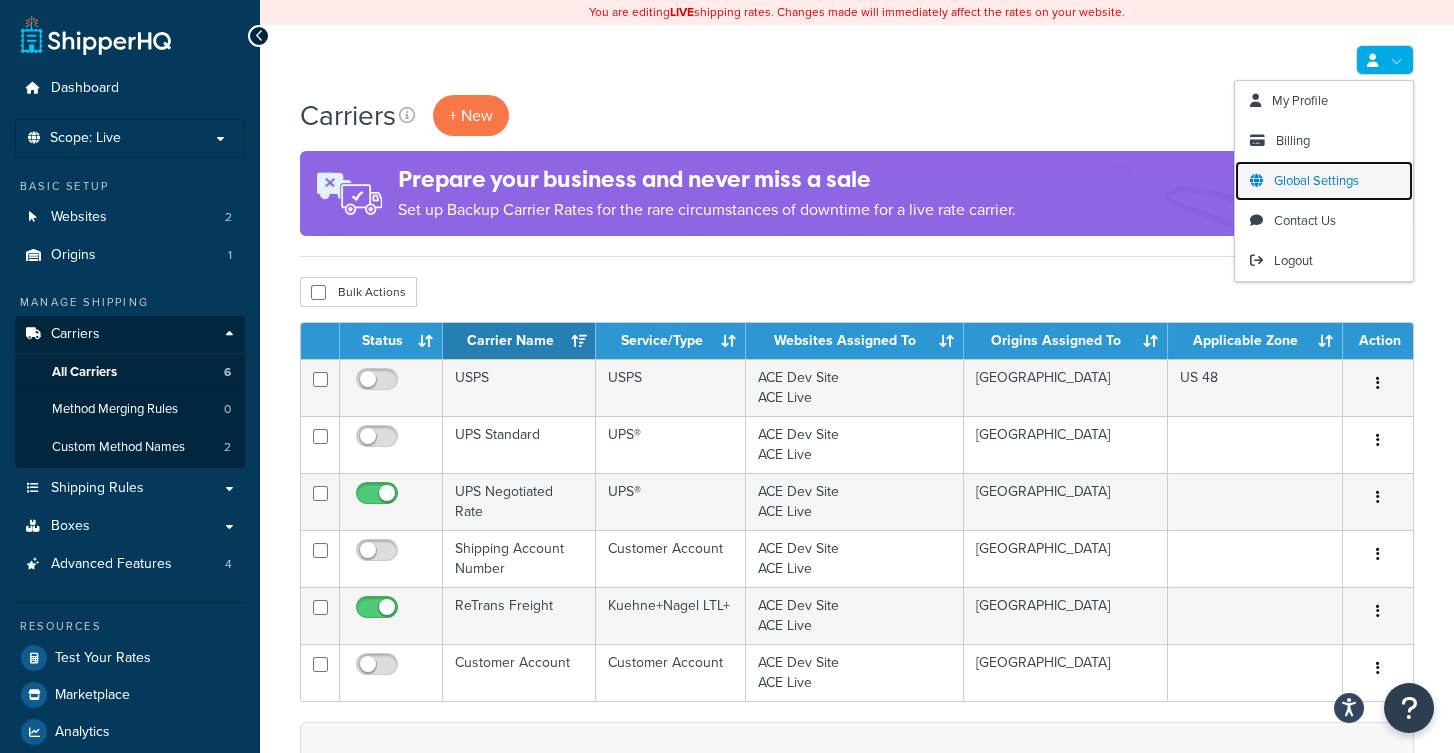 click on "Global Settings" at bounding box center [1316, 180] 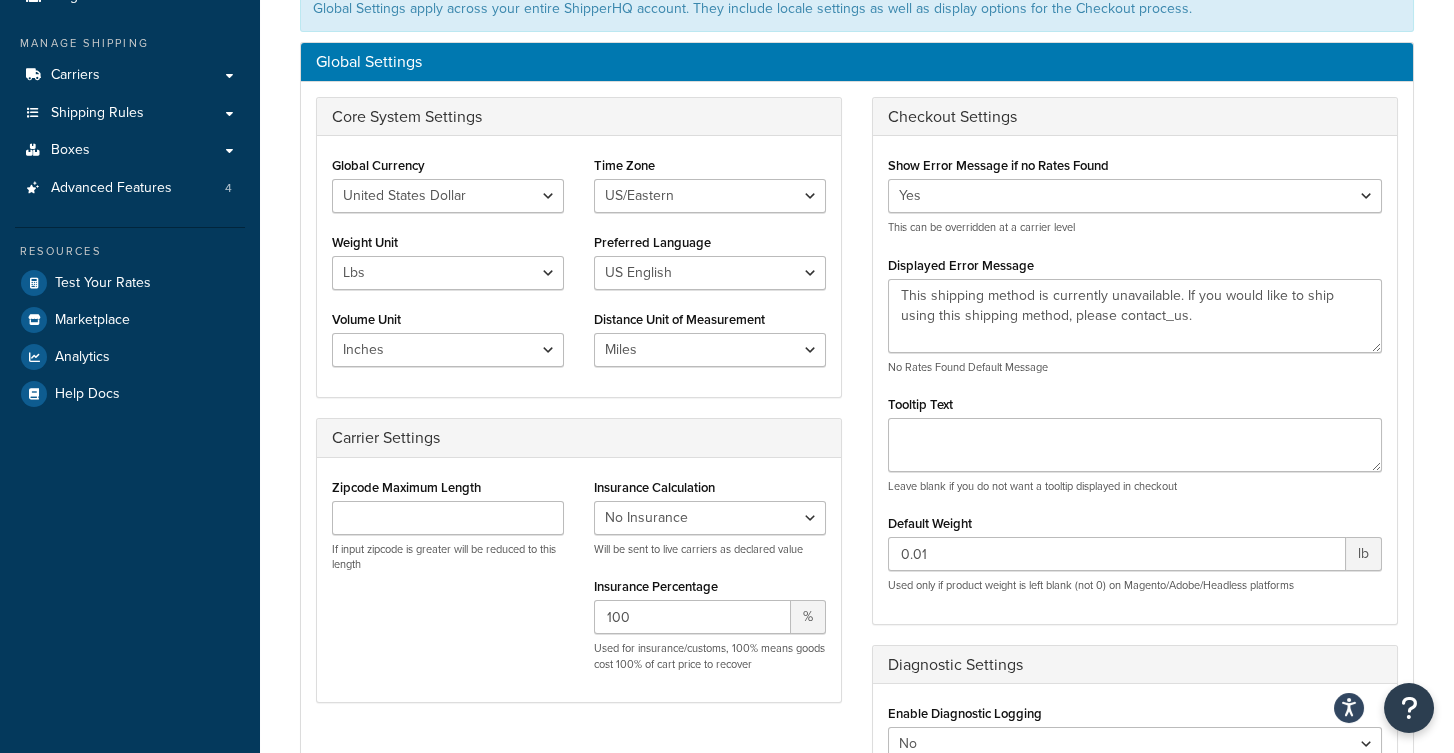 scroll, scrollTop: 356, scrollLeft: 0, axis: vertical 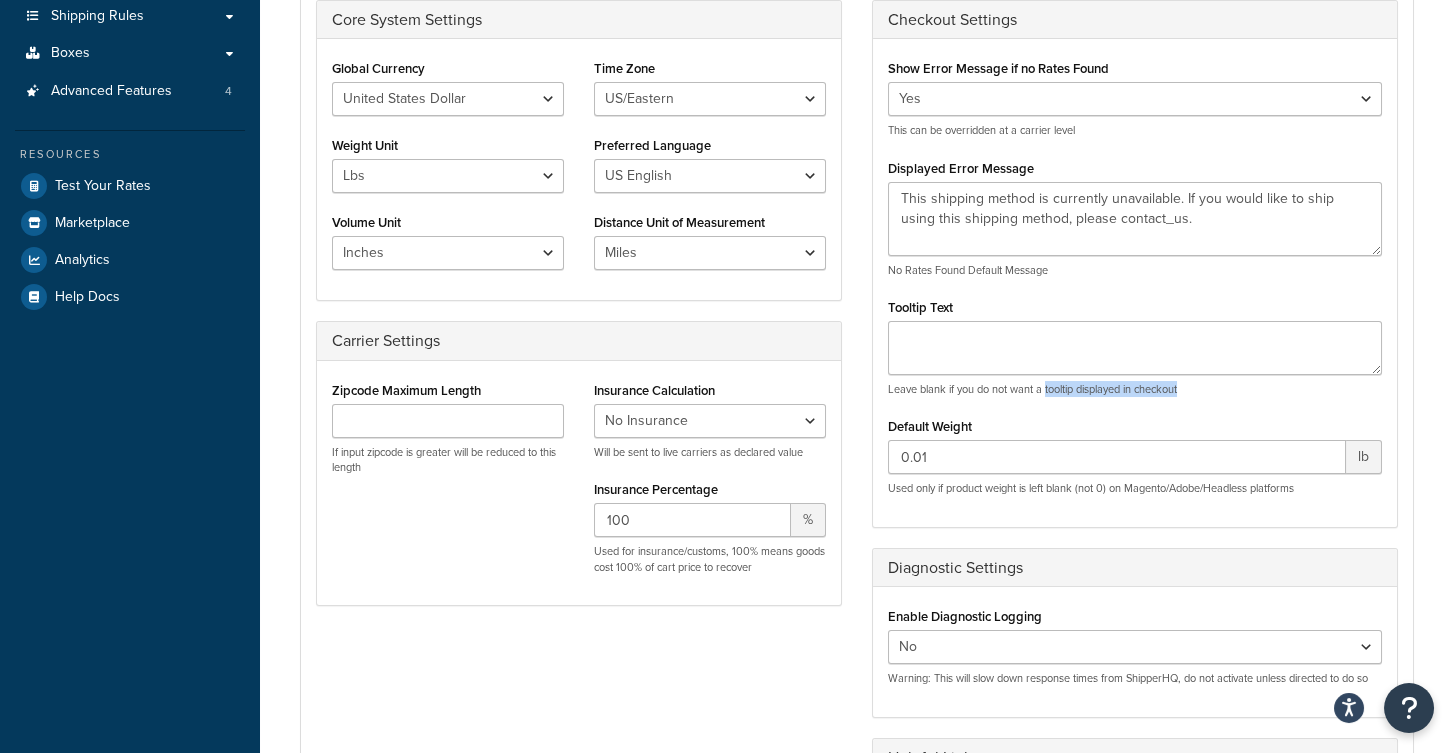 drag, startPoint x: 1148, startPoint y: 385, endPoint x: 1037, endPoint y: 383, distance: 111.01801 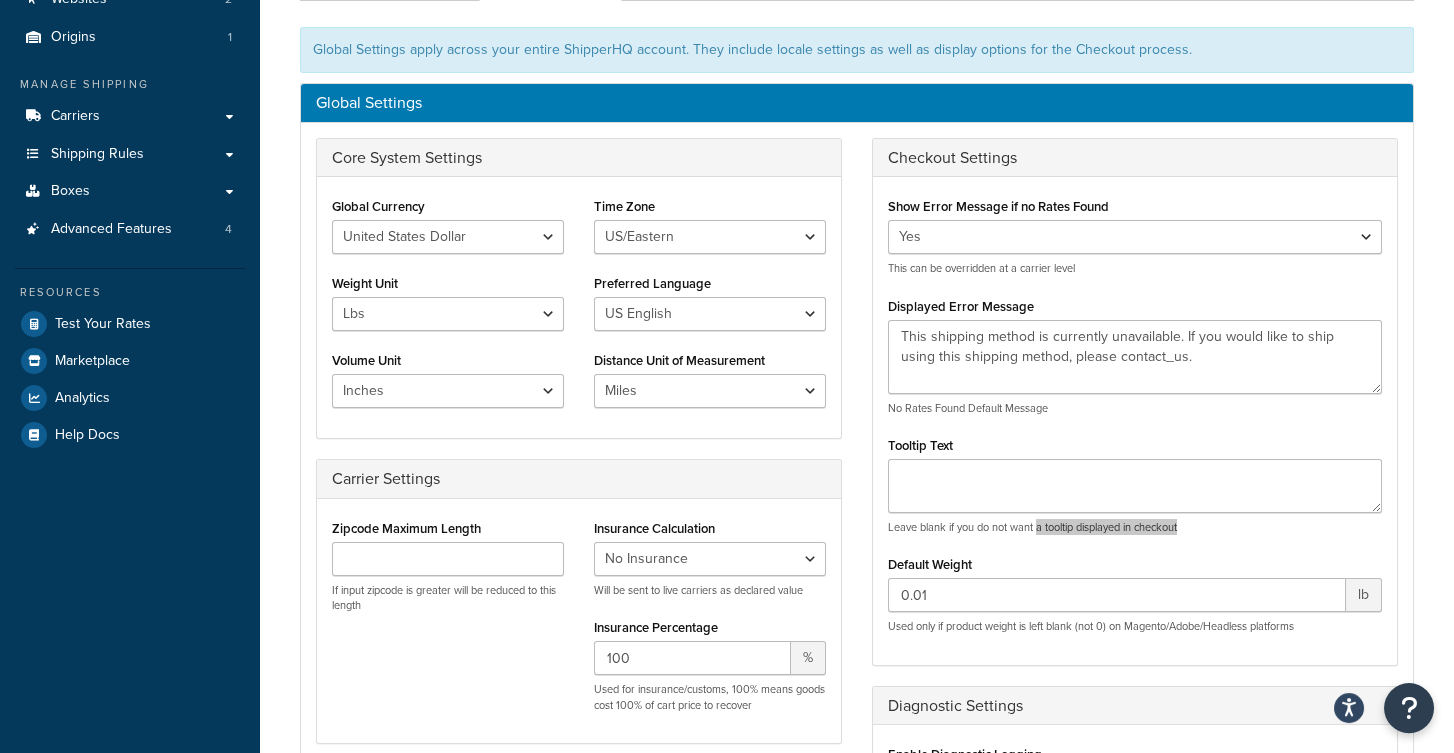 scroll, scrollTop: 0, scrollLeft: 0, axis: both 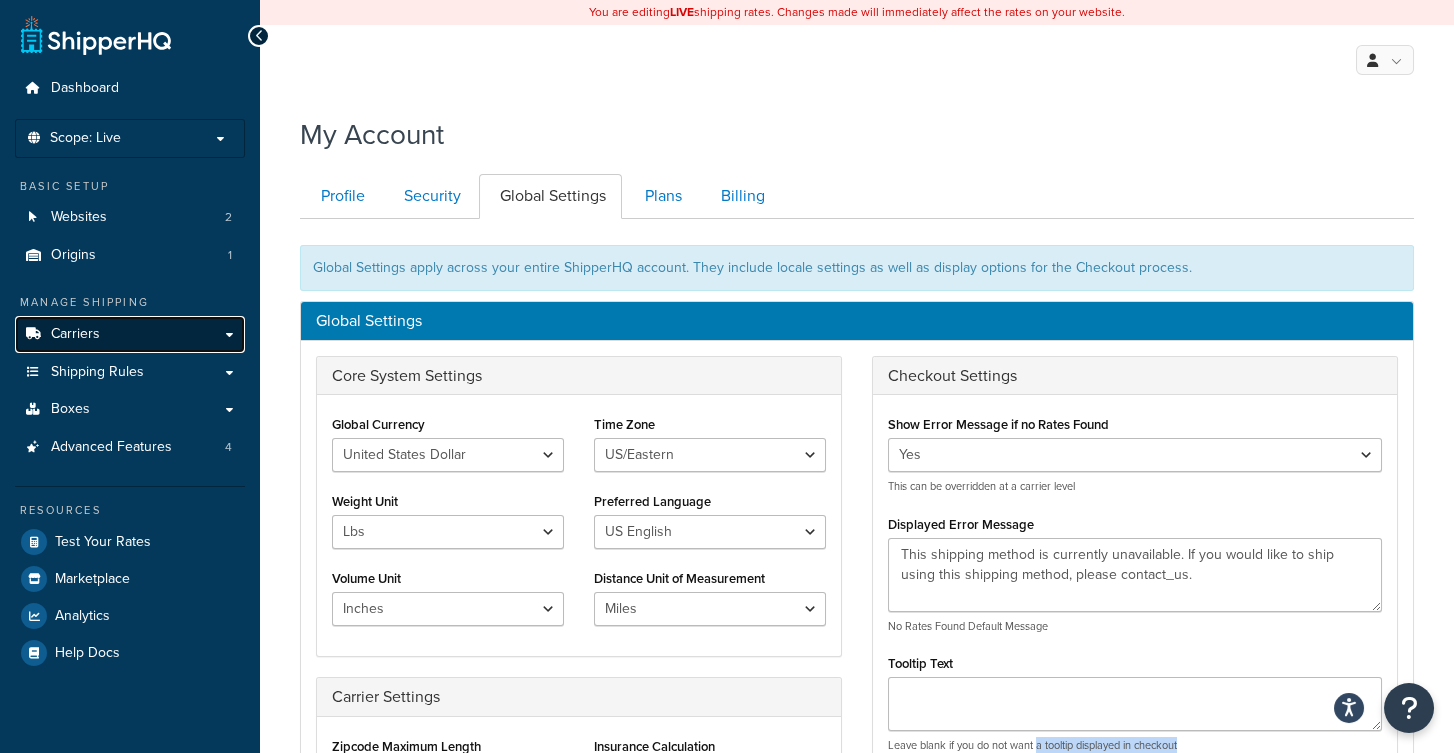 click on "Carriers" at bounding box center [130, 334] 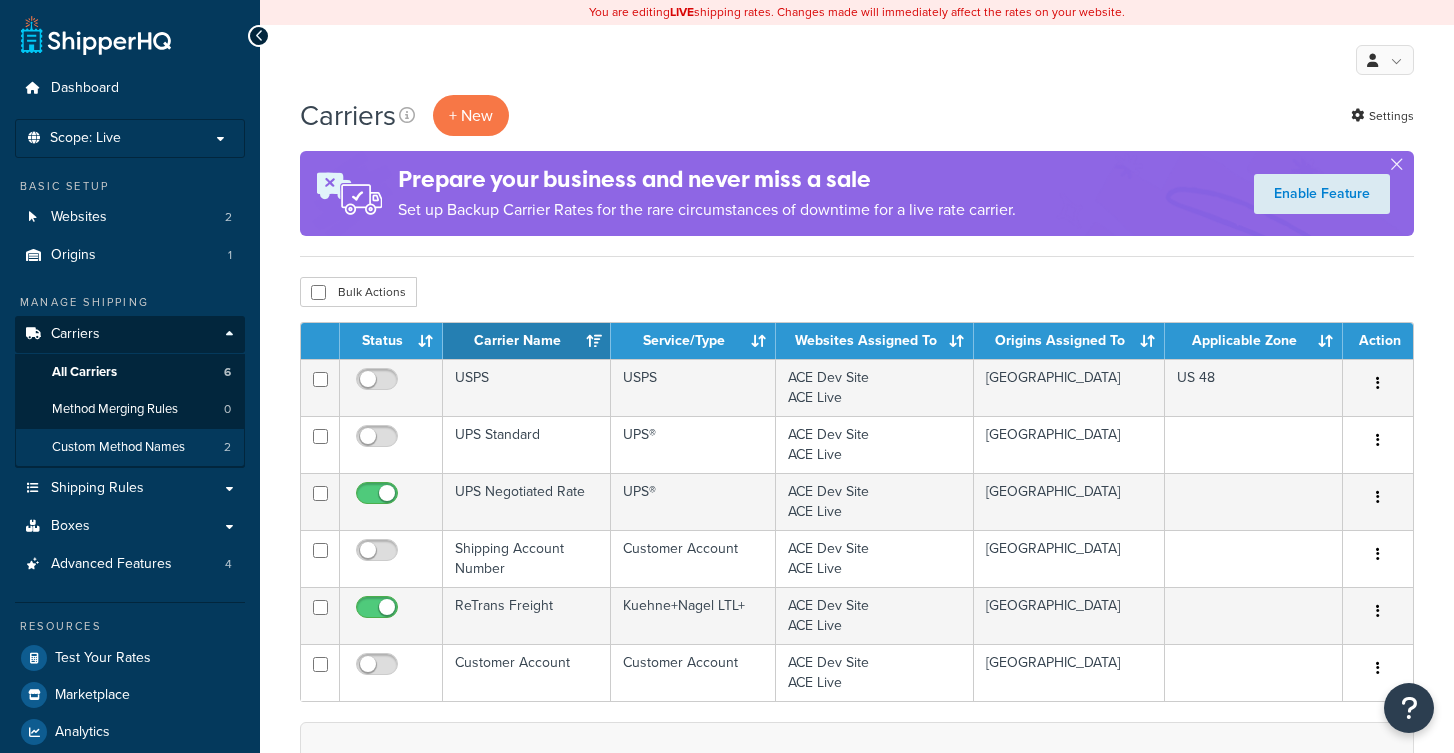 click on "Custom Method Names
2" at bounding box center [130, 447] 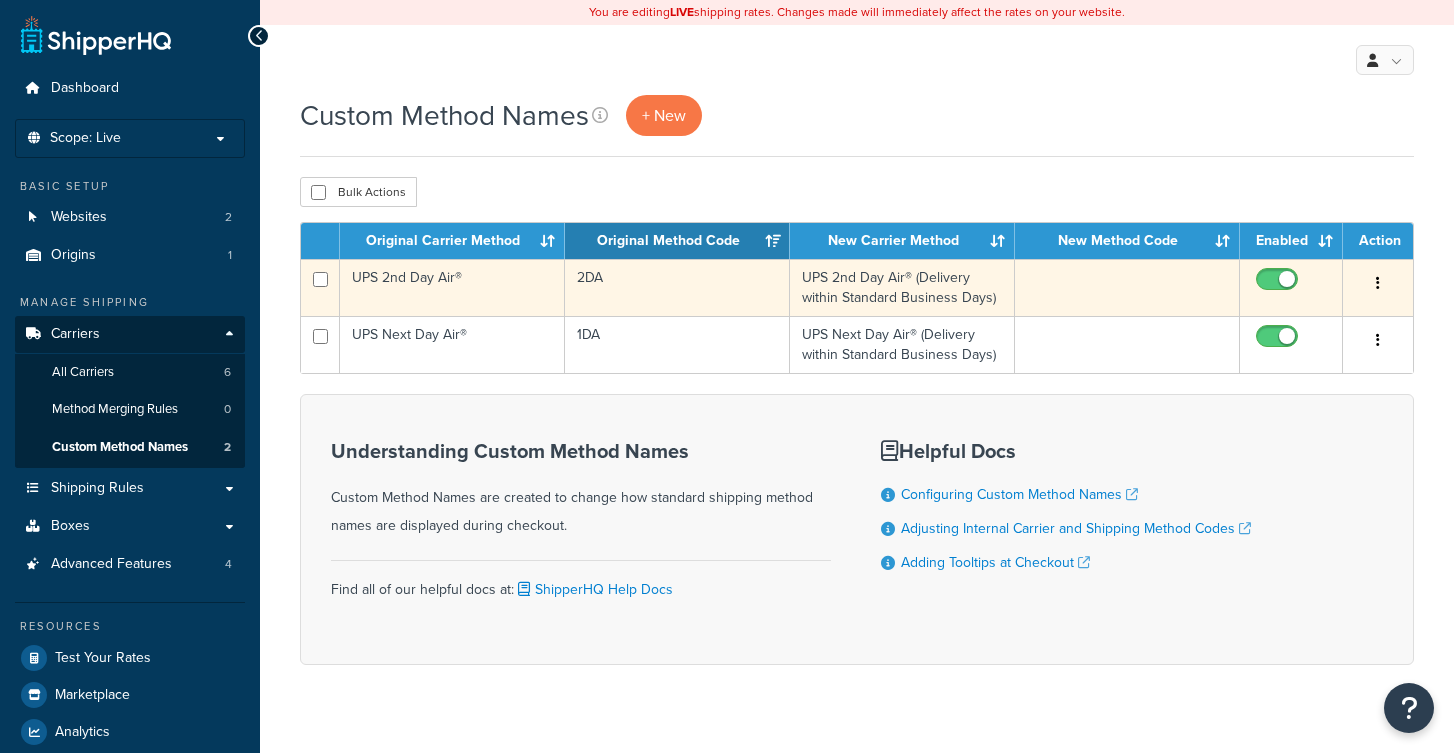 scroll, scrollTop: 0, scrollLeft: 0, axis: both 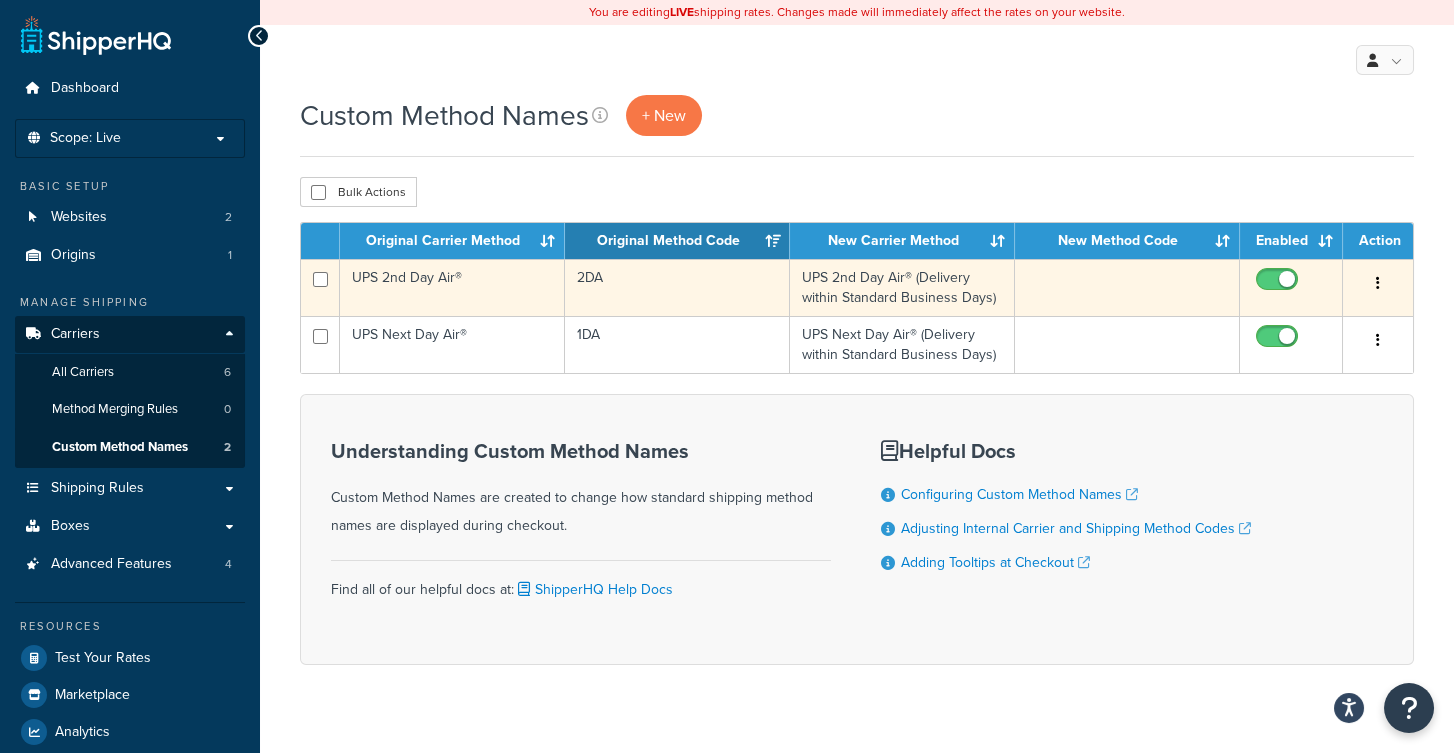 click on "UPS 2nd Day Air®" at bounding box center (452, 287) 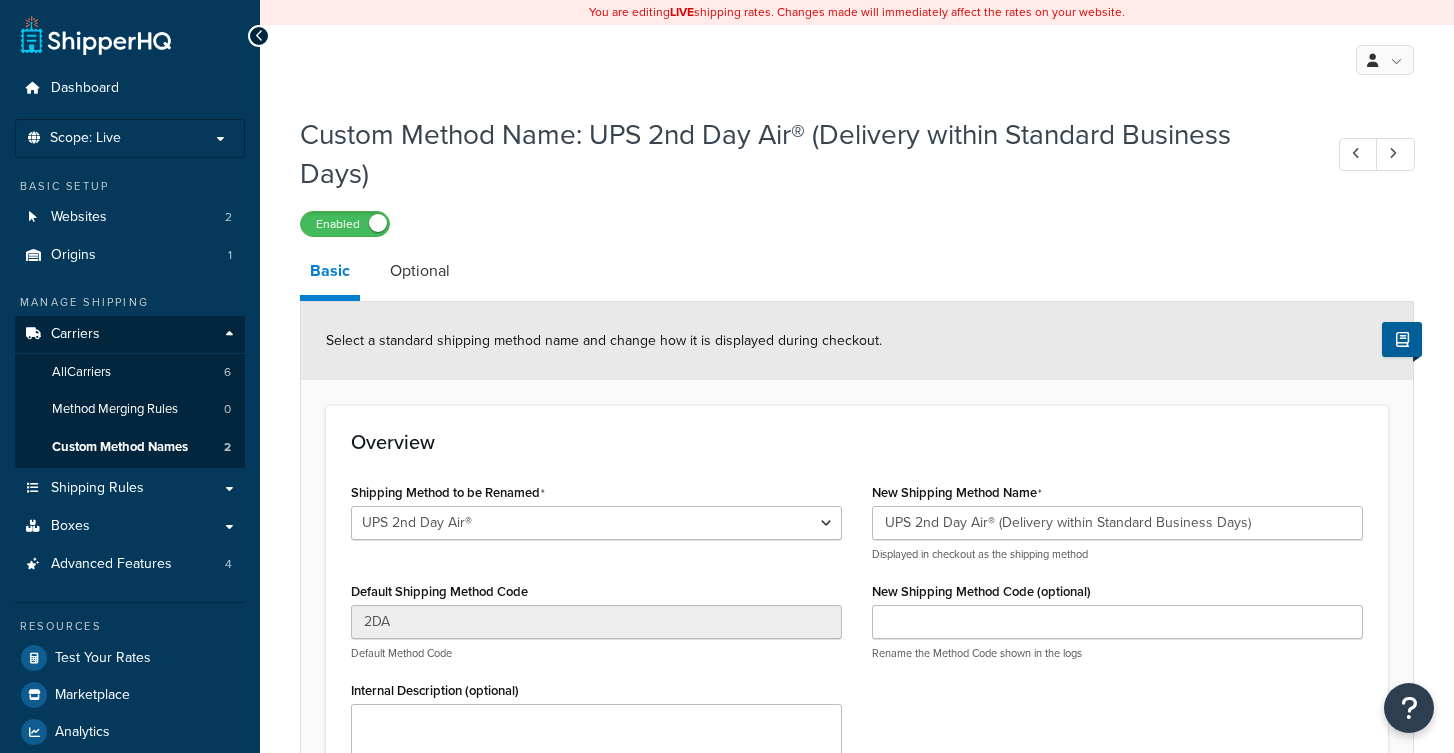 select on "250793" 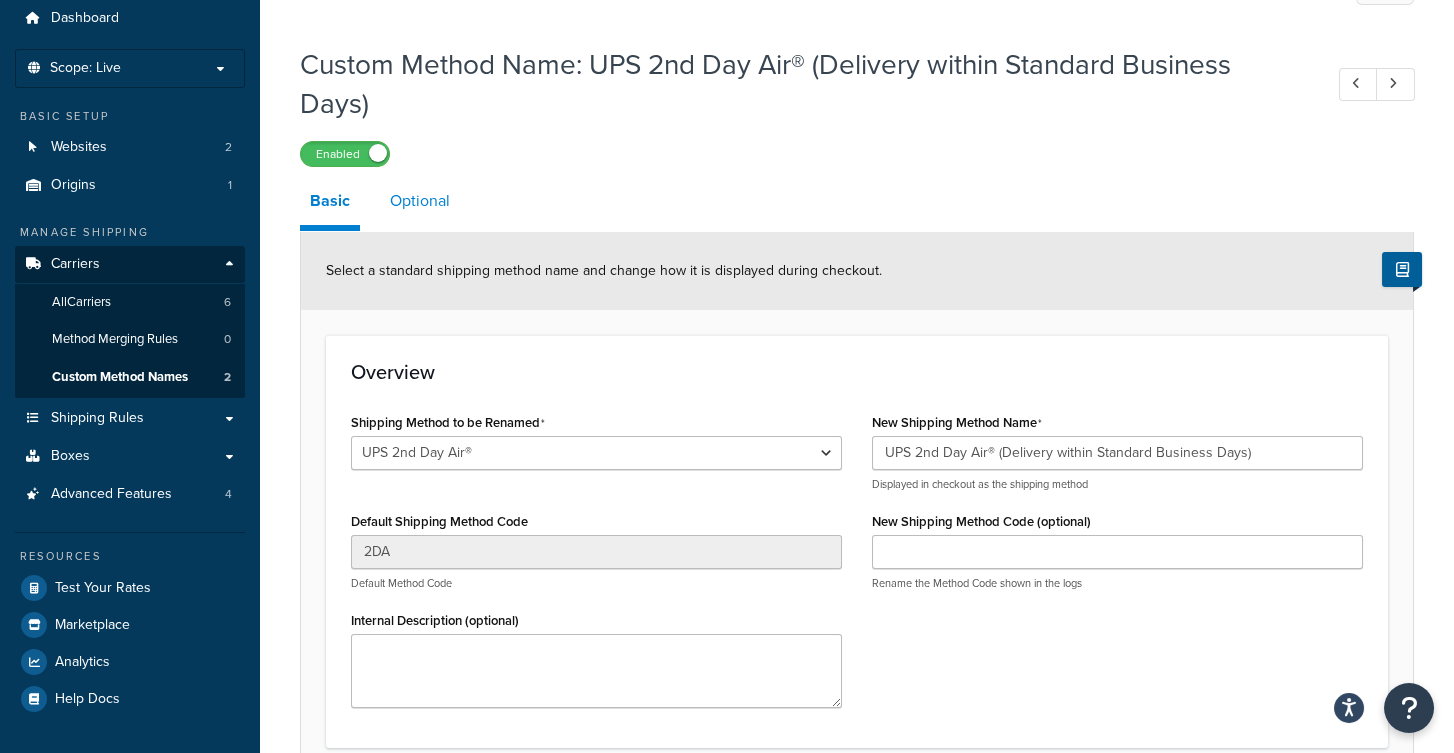 click on "Optional" at bounding box center [420, 201] 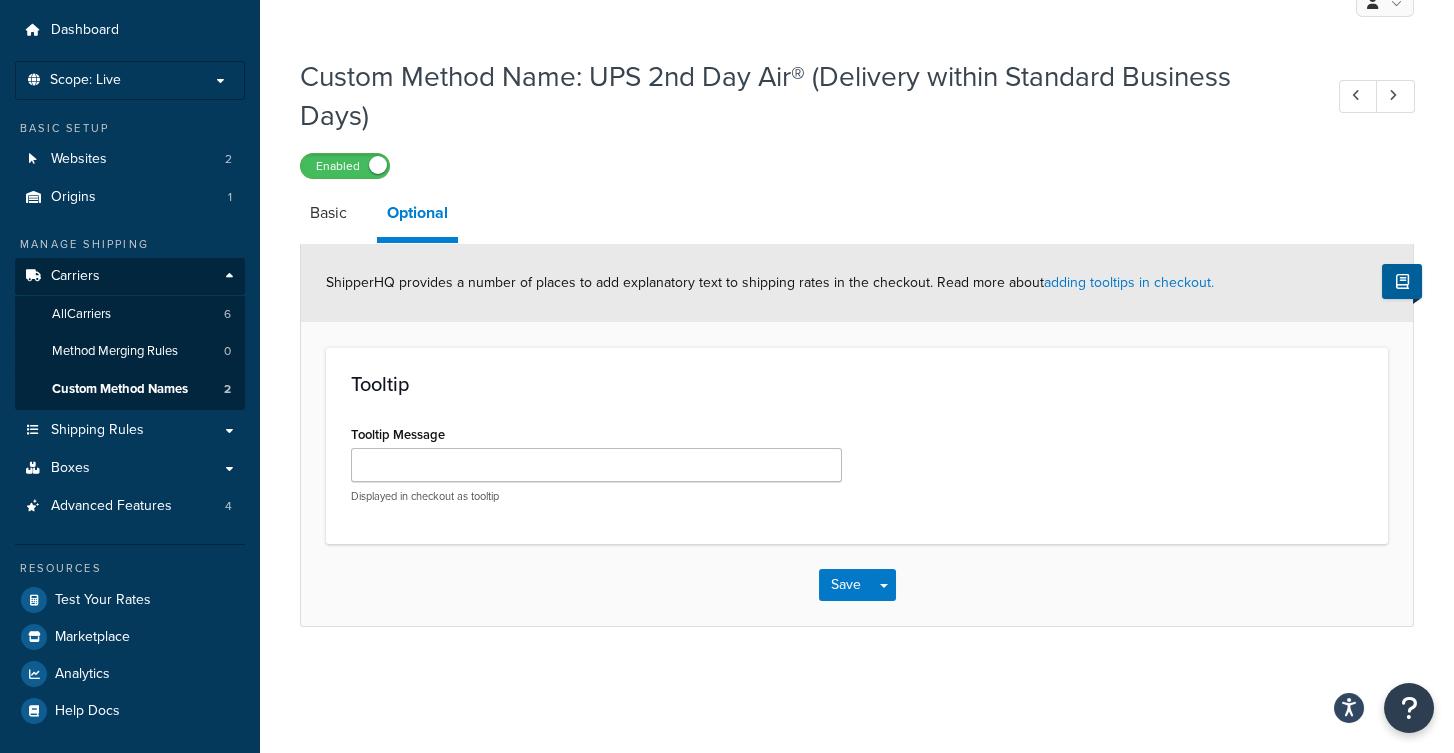 click on "ShipperHQ provides a number of places to add explanatory text to shipping rates in the checkout. Read more about  adding tooltips in checkout." at bounding box center [857, 283] 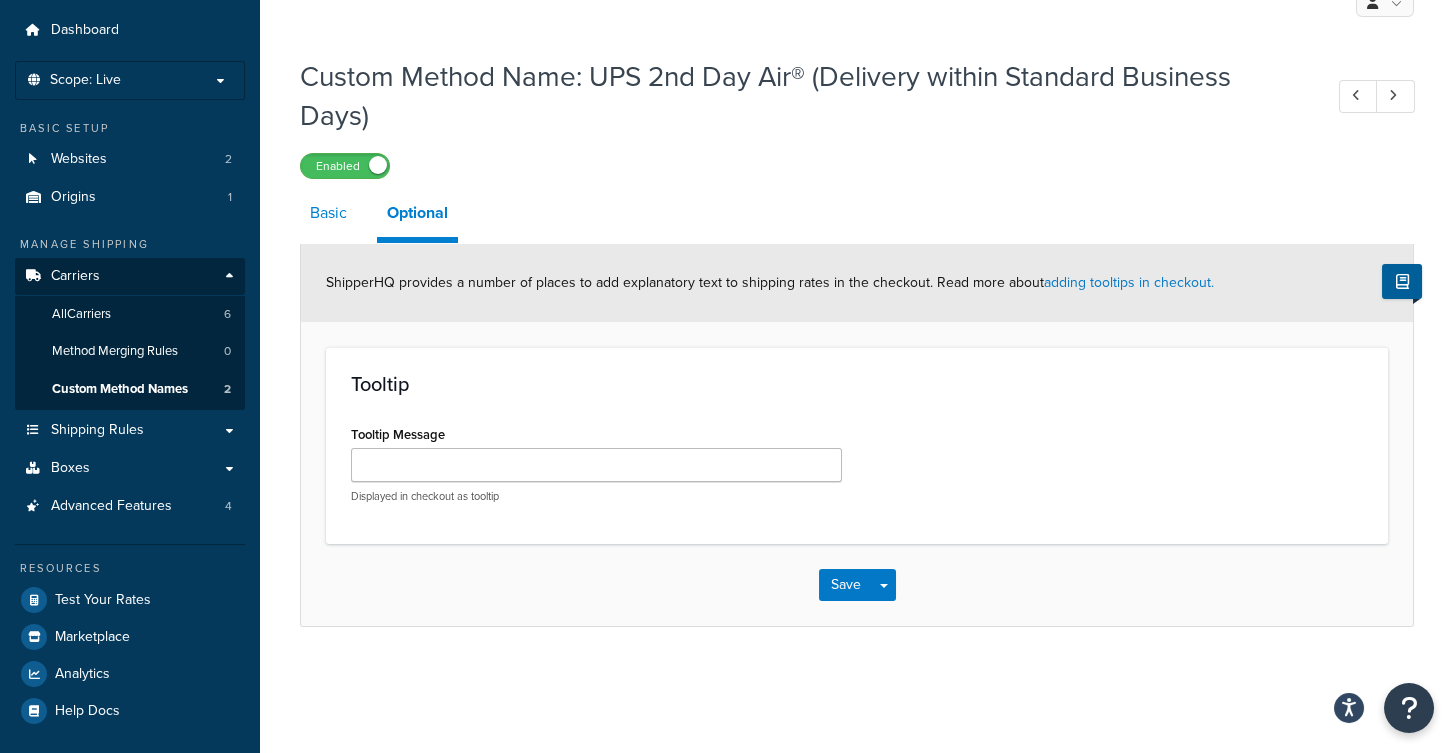 click on "Basic" at bounding box center [328, 213] 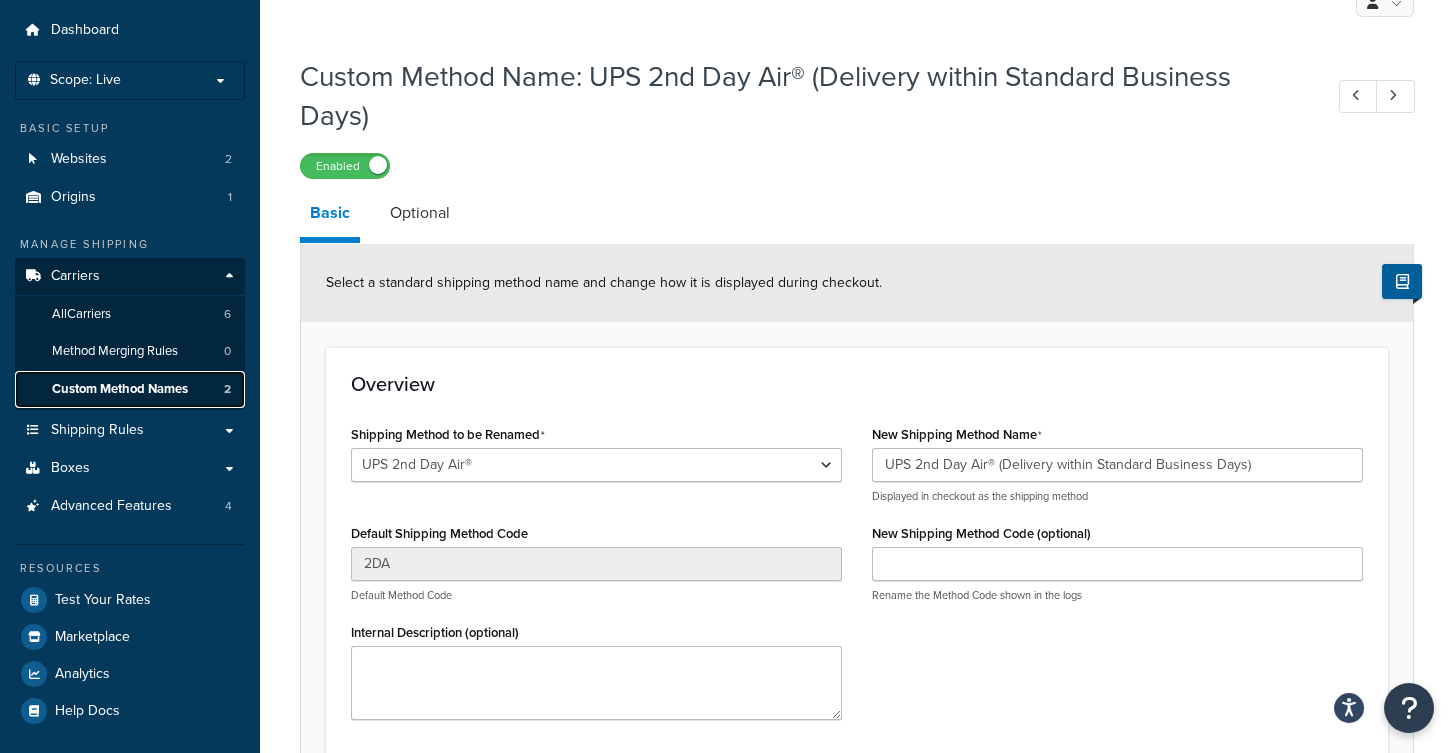 click on "Custom Method Names" at bounding box center [120, 389] 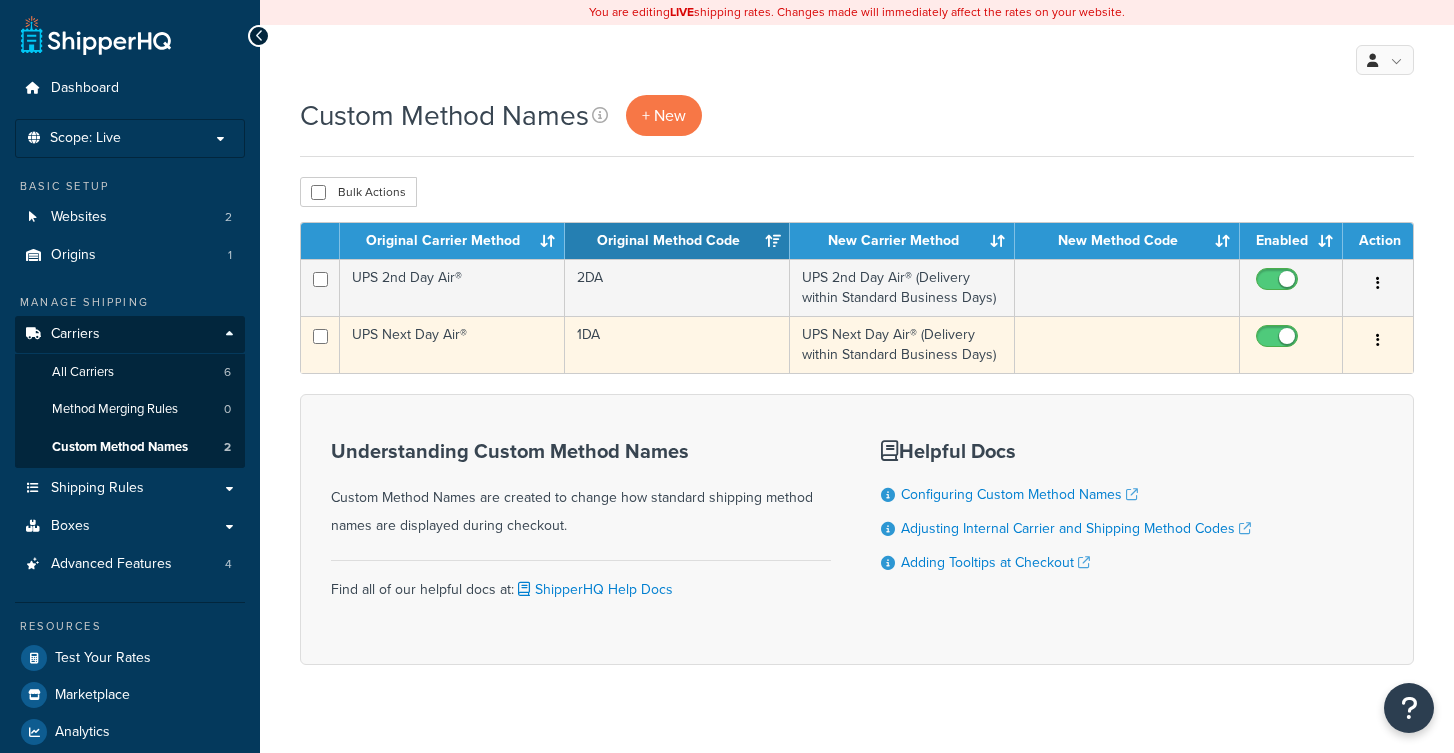 scroll, scrollTop: 0, scrollLeft: 0, axis: both 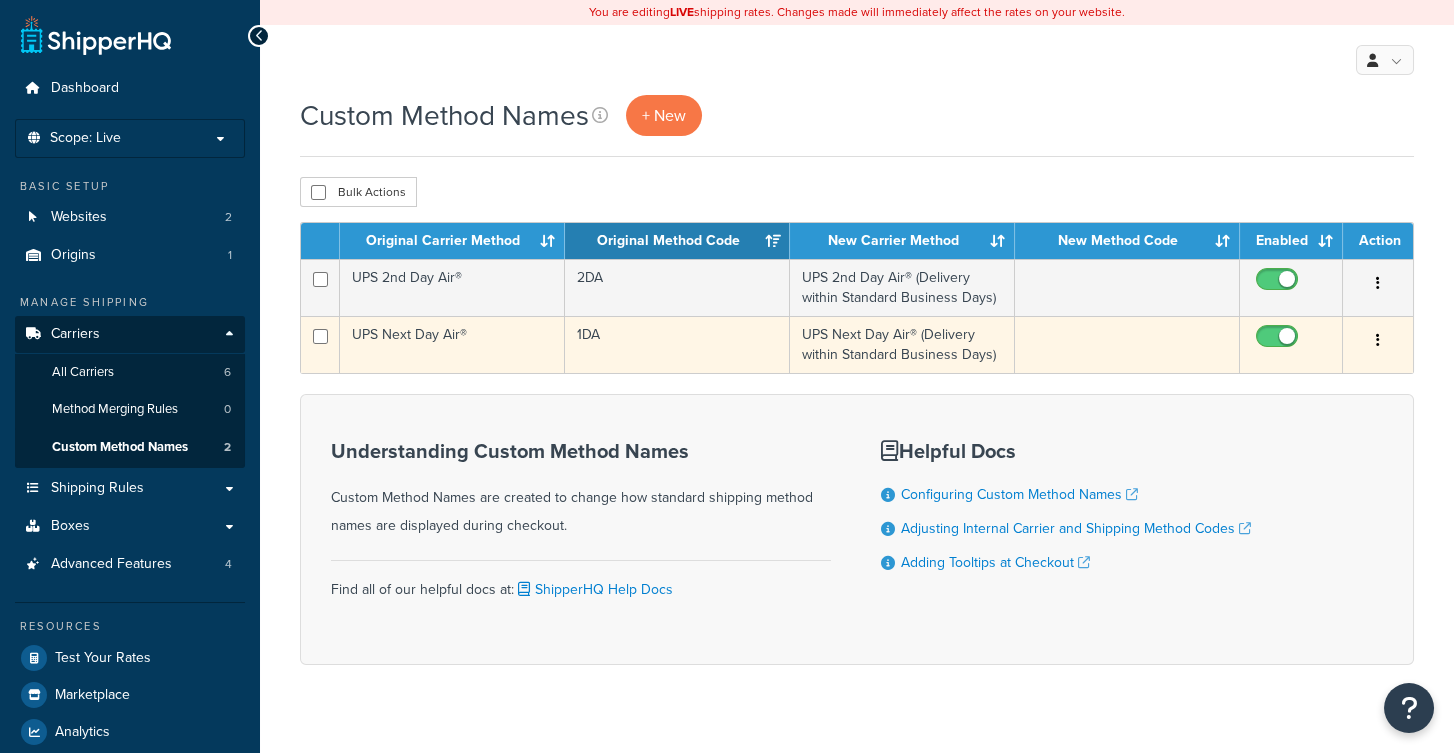 click on "UPS Next Day Air®" at bounding box center (452, 344) 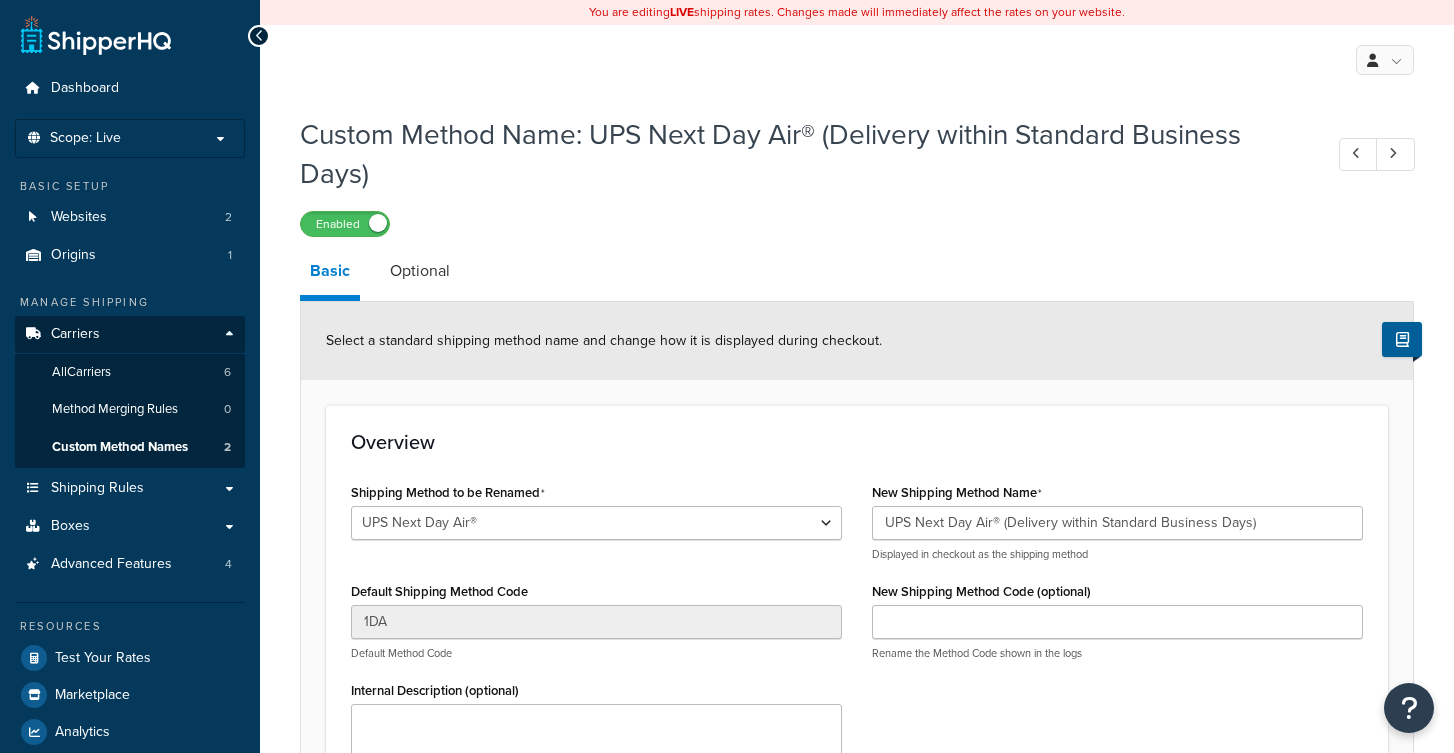 select on "250792" 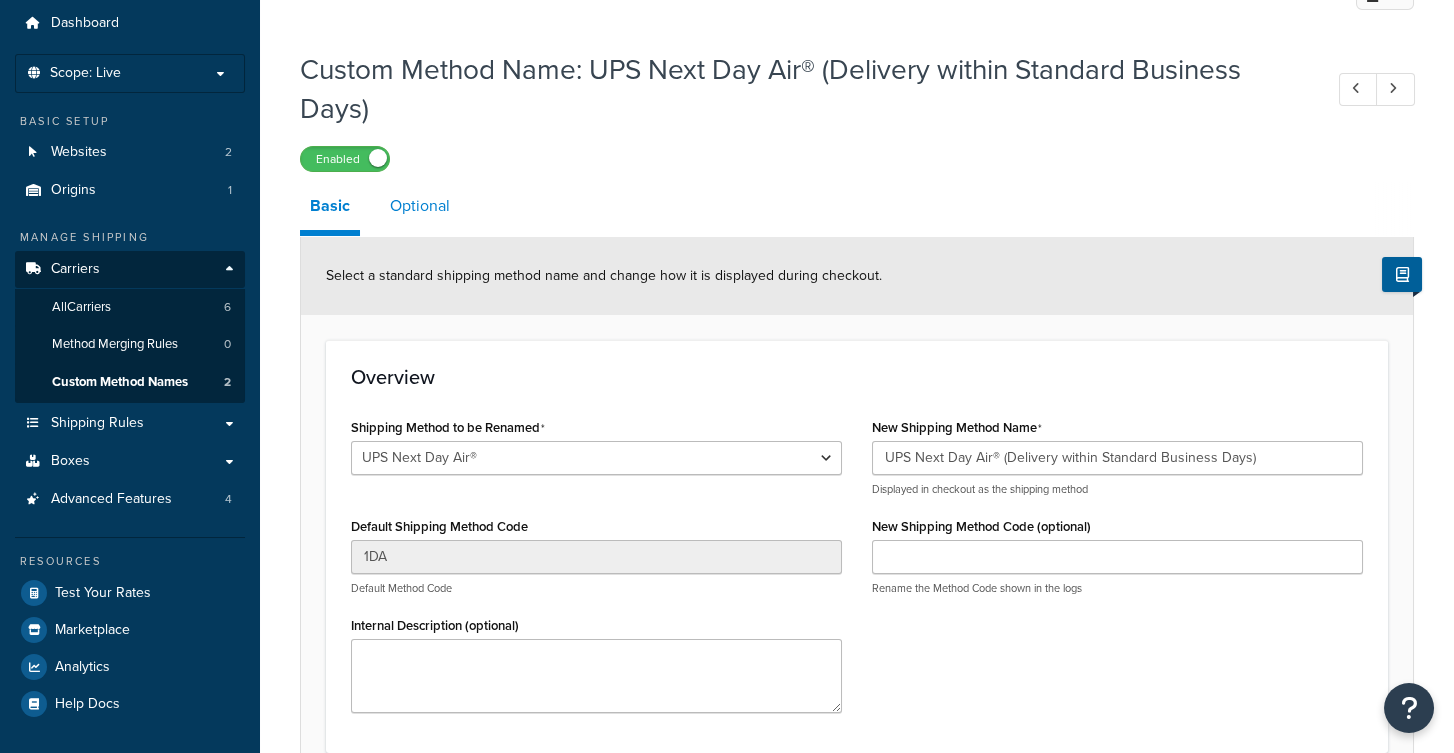 click on "Optional" at bounding box center (420, 206) 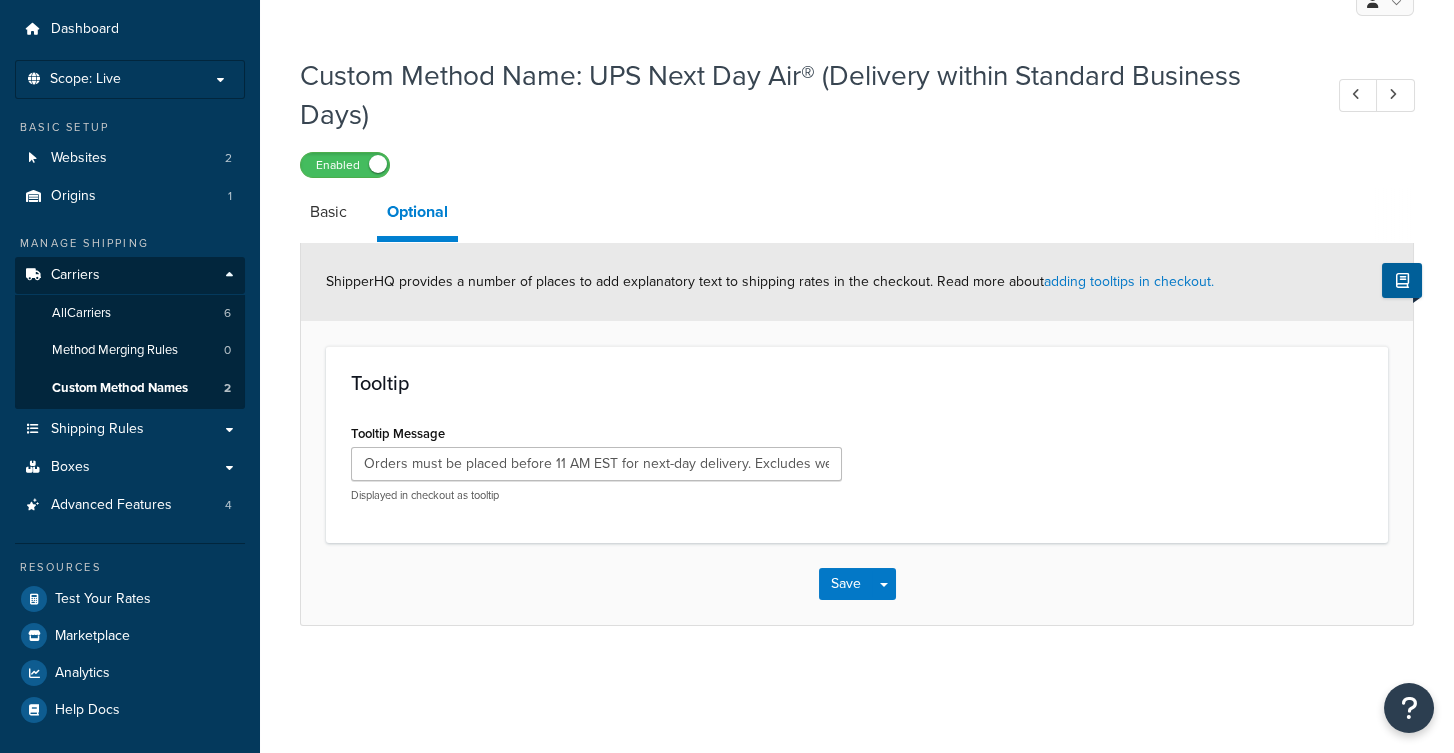 scroll, scrollTop: 58, scrollLeft: 0, axis: vertical 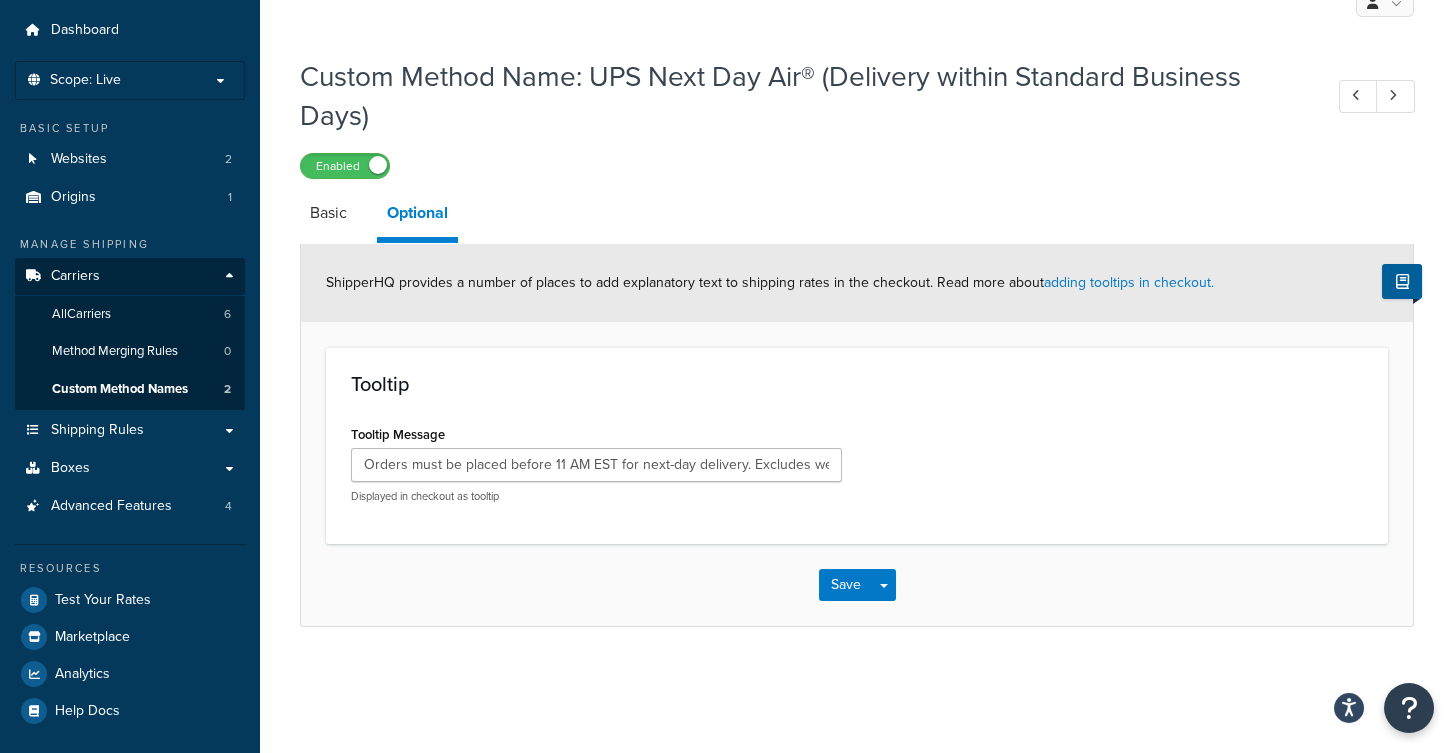 click on "Basic   Optional" at bounding box center [5250, 216] 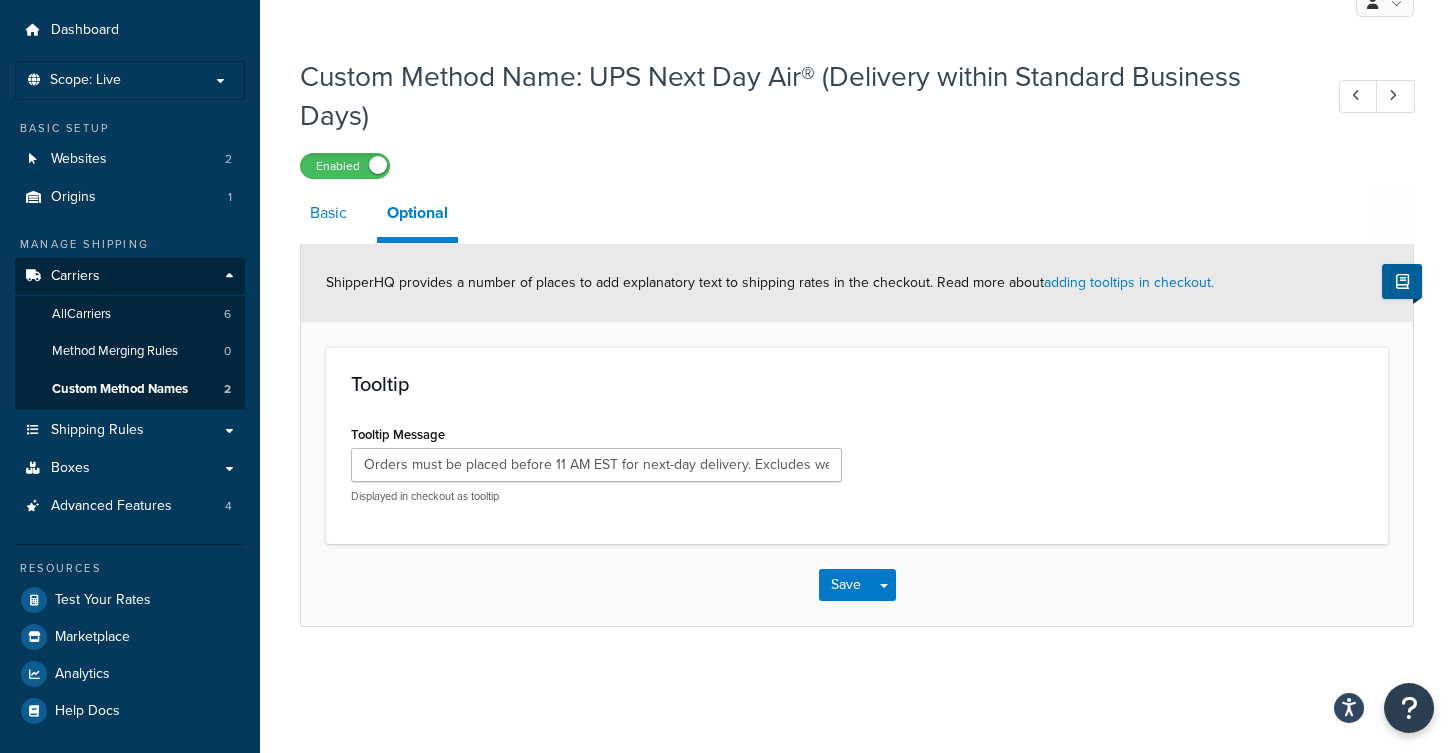 click on "Basic" at bounding box center (328, 213) 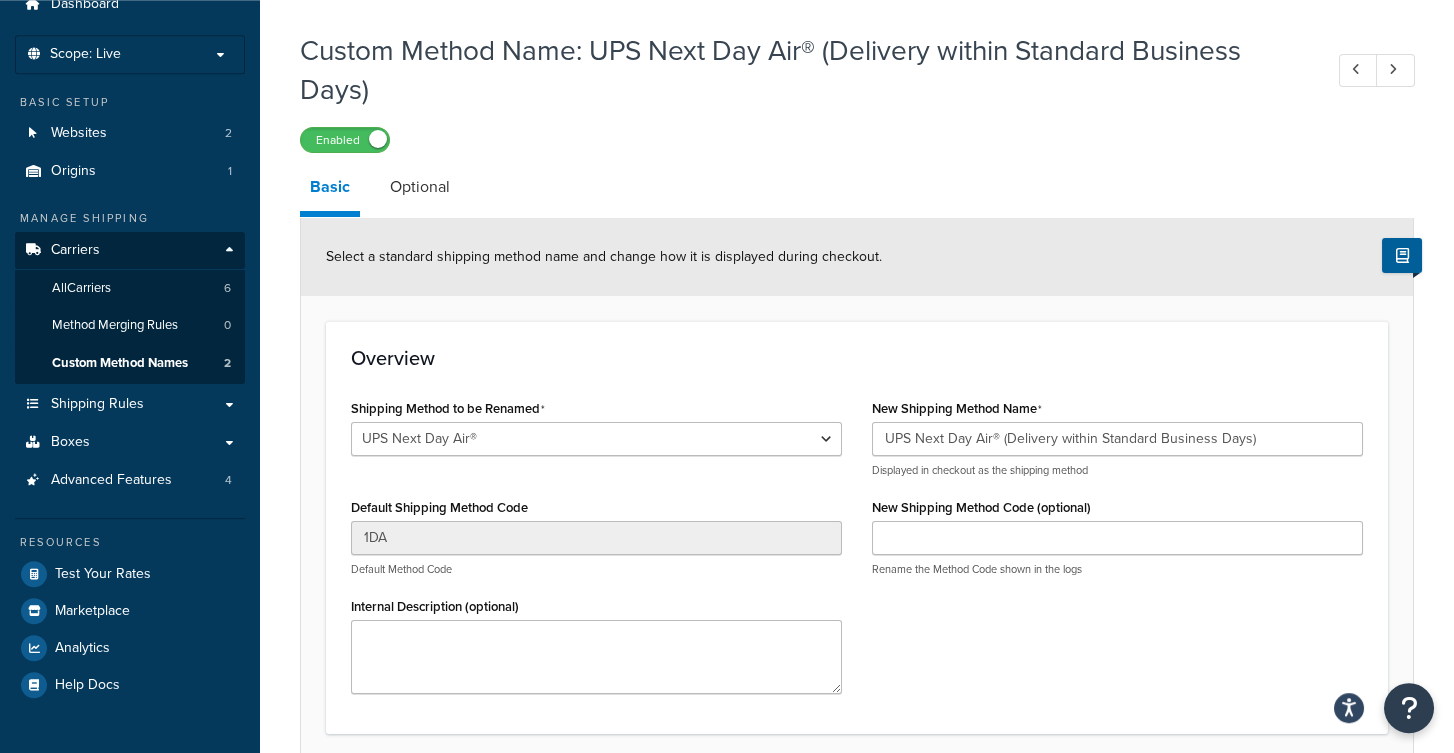 scroll, scrollTop: 248, scrollLeft: 0, axis: vertical 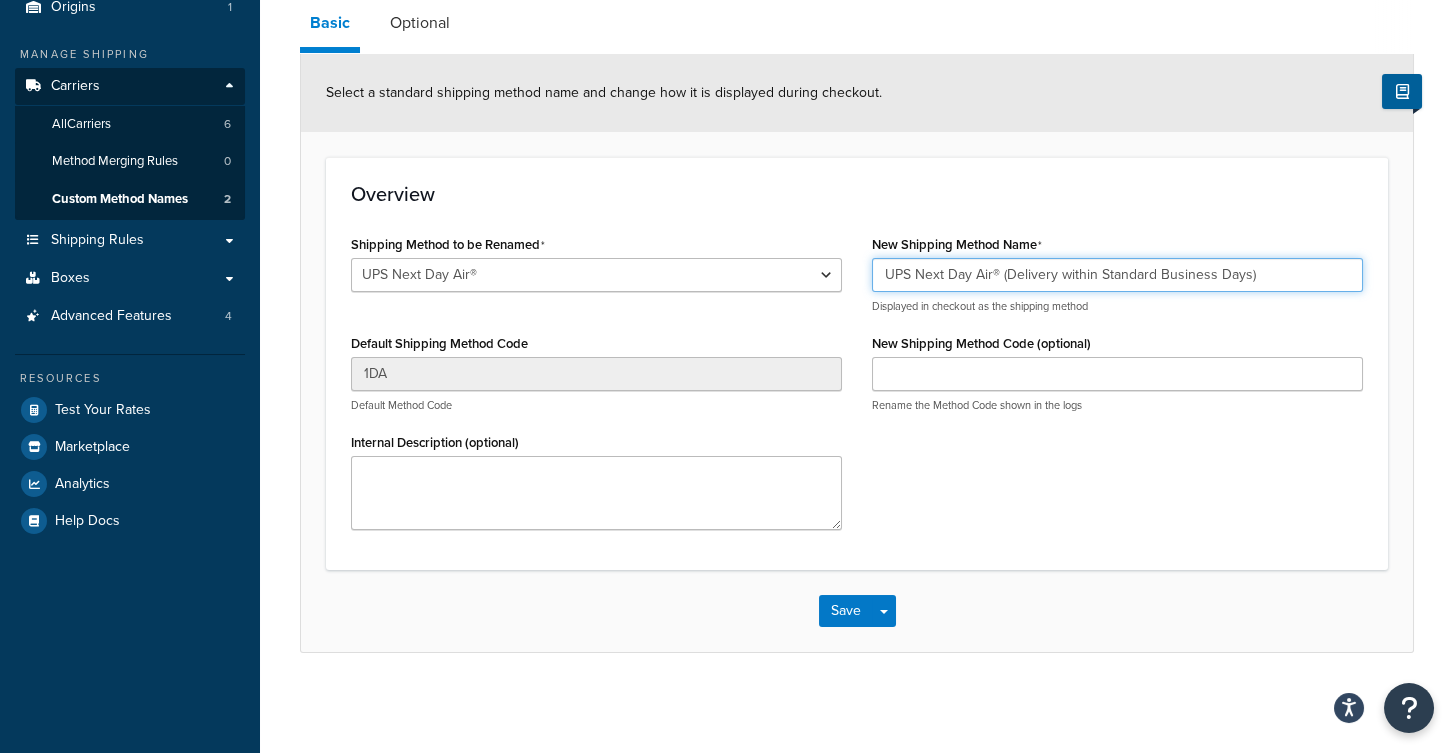 drag, startPoint x: 1260, startPoint y: 277, endPoint x: 837, endPoint y: 282, distance: 423.02954 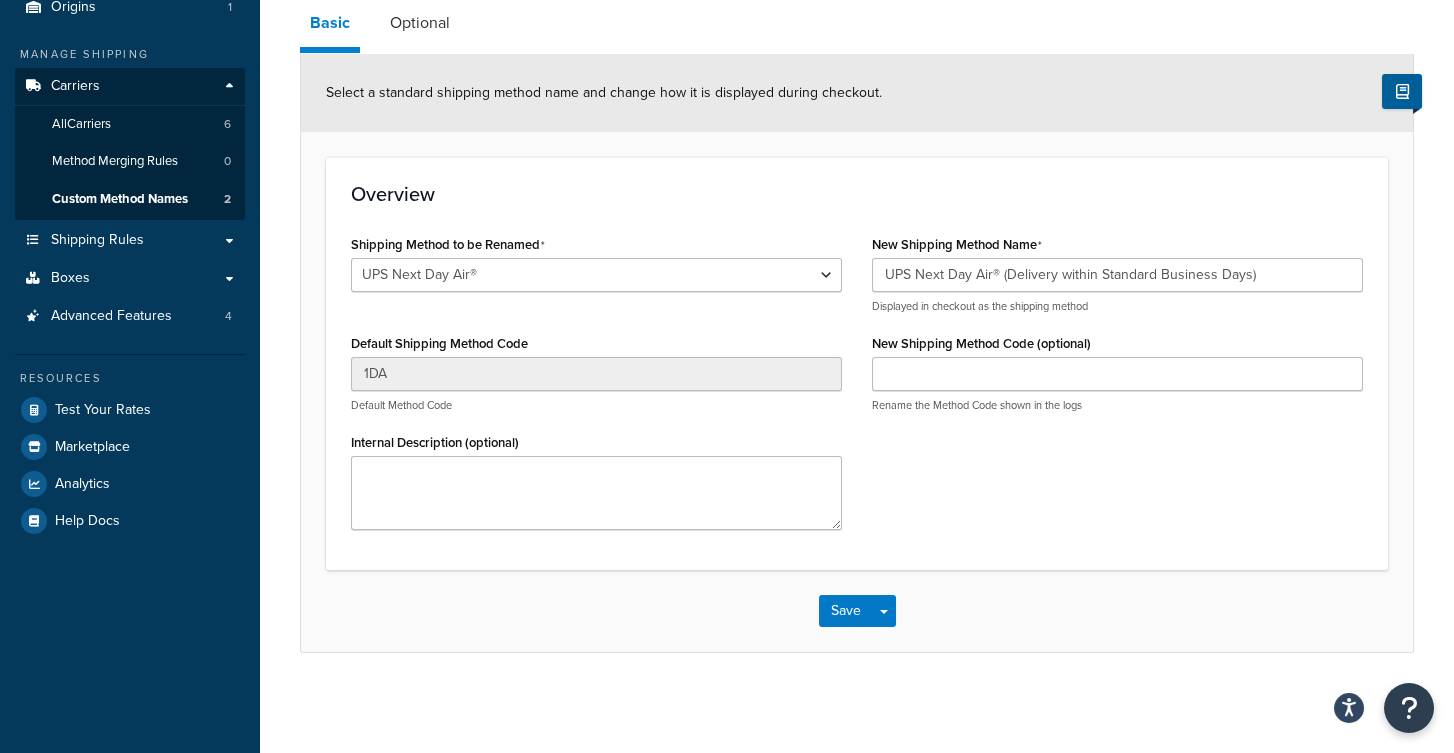 click on "Overview" 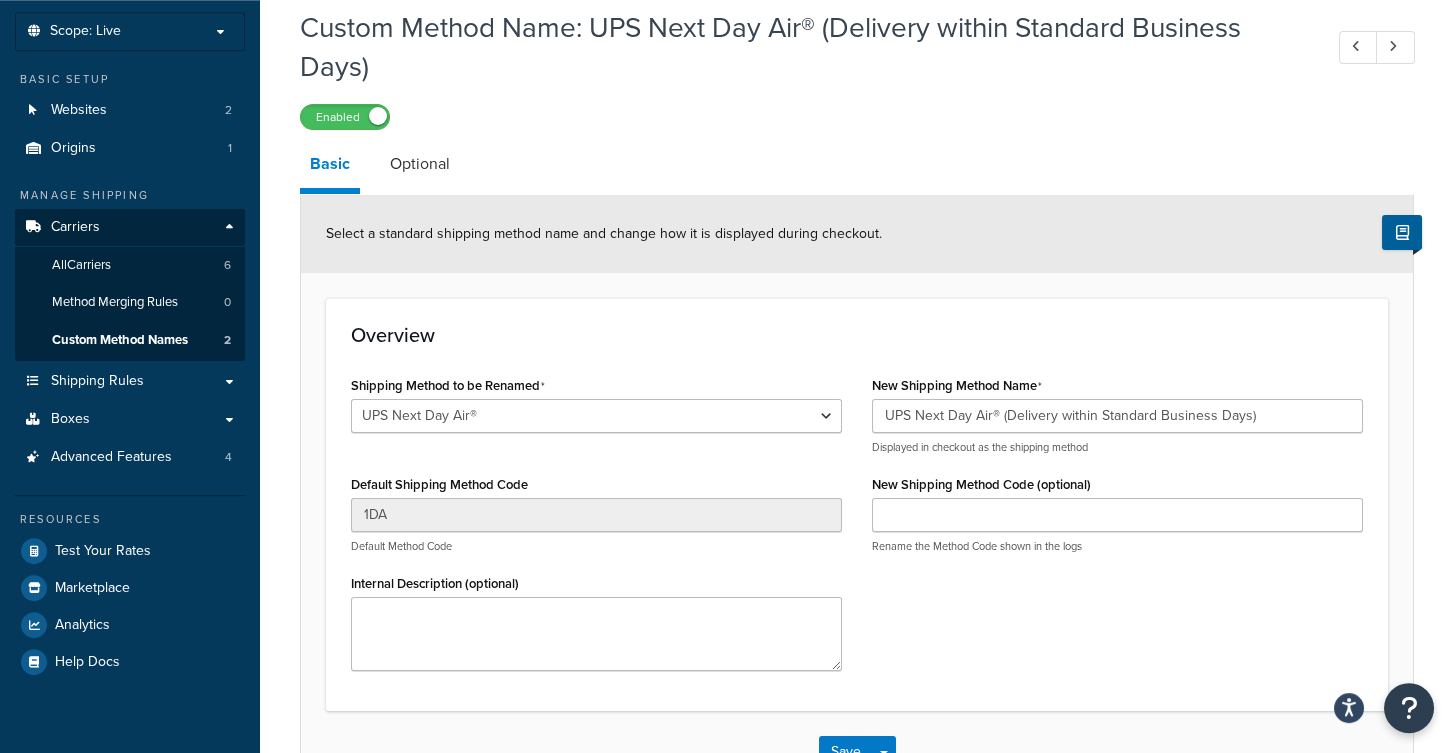 scroll, scrollTop: 0, scrollLeft: 0, axis: both 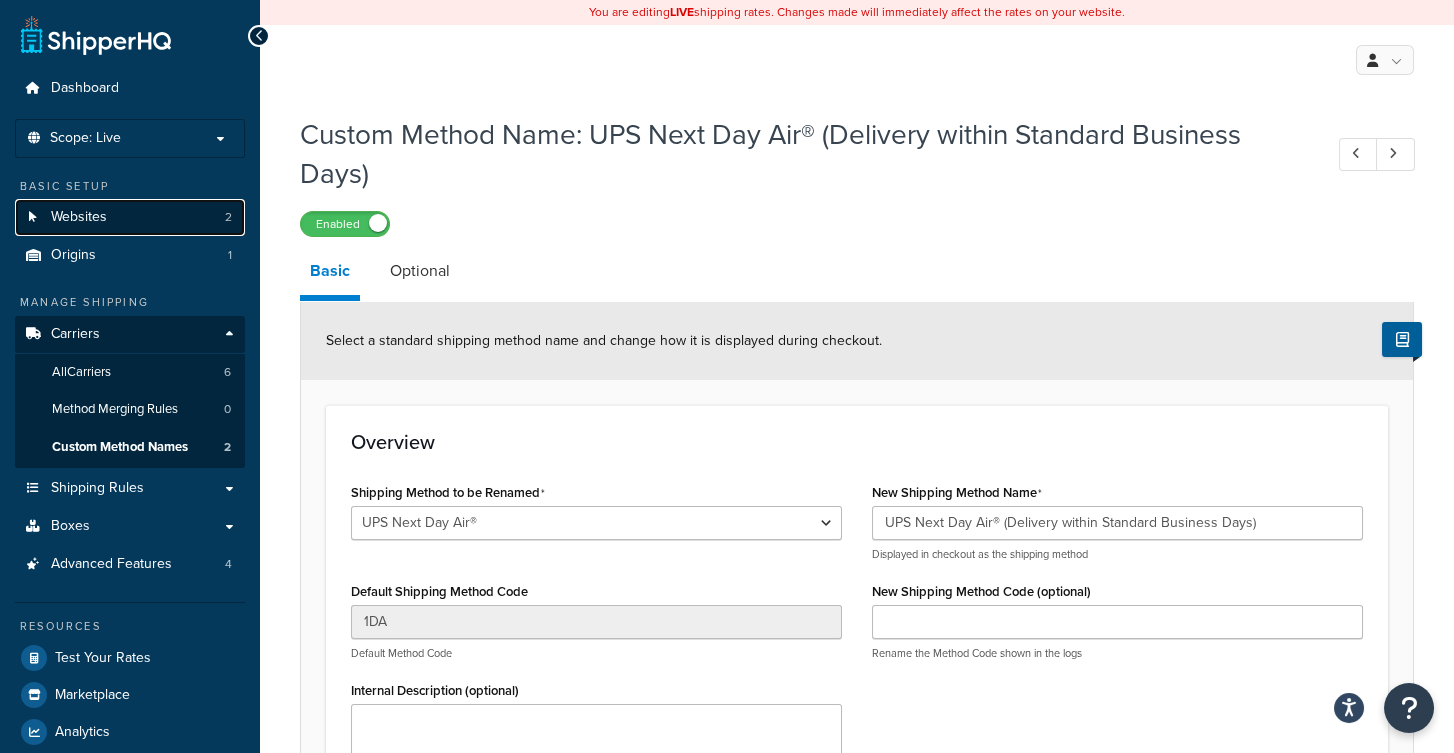 click on "Websites 2" at bounding box center [130, 217] 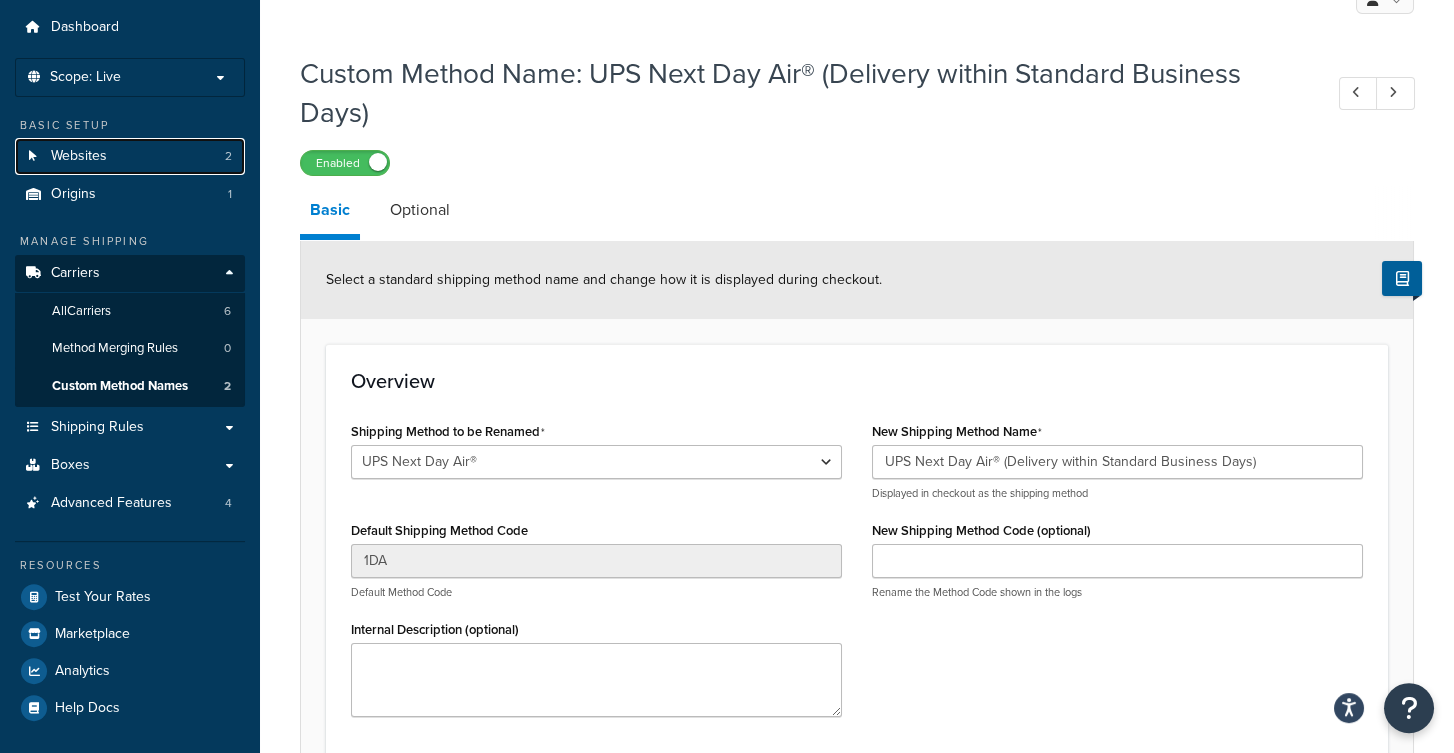 scroll, scrollTop: 64, scrollLeft: 0, axis: vertical 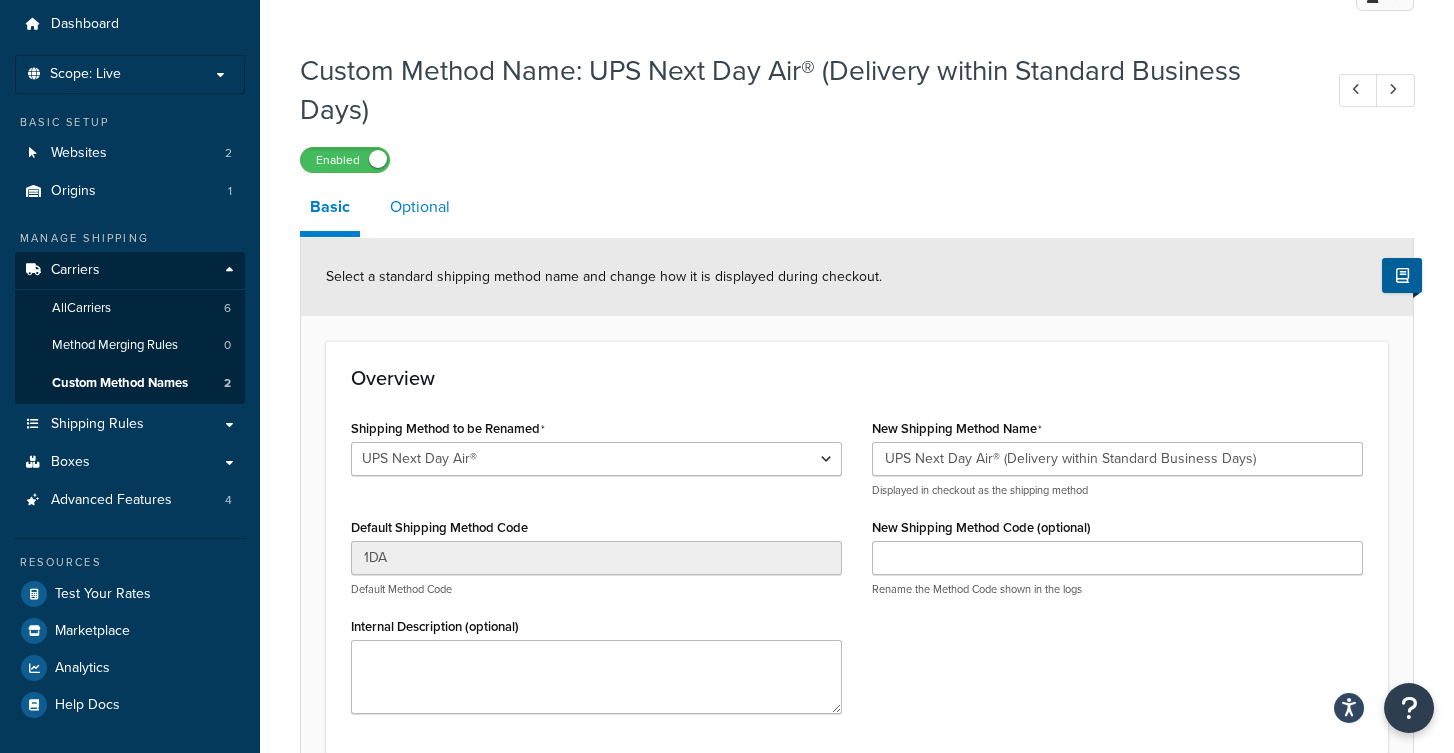 click on "Optional" at bounding box center [420, 207] 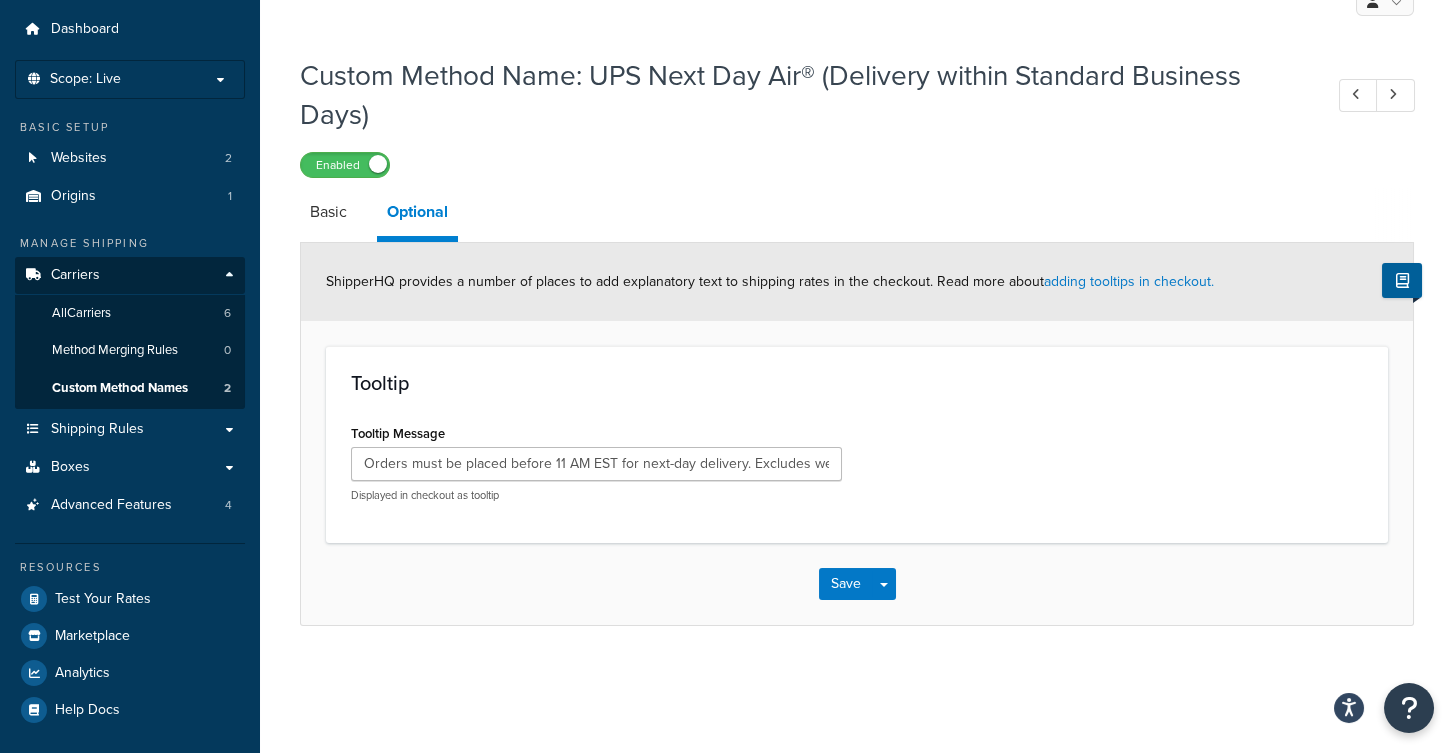 scroll, scrollTop: 58, scrollLeft: 0, axis: vertical 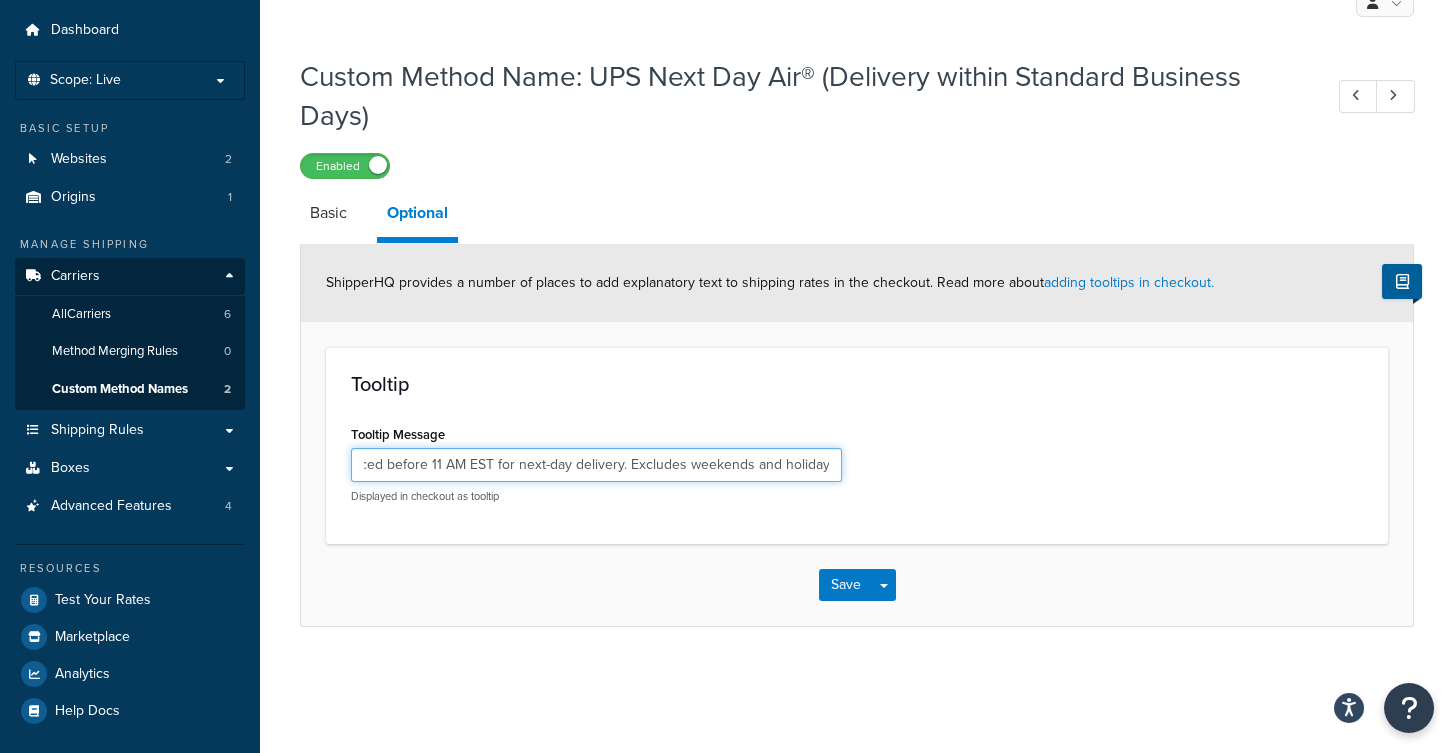 drag, startPoint x: 426, startPoint y: 448, endPoint x: 1127, endPoint y: 472, distance: 701.4107 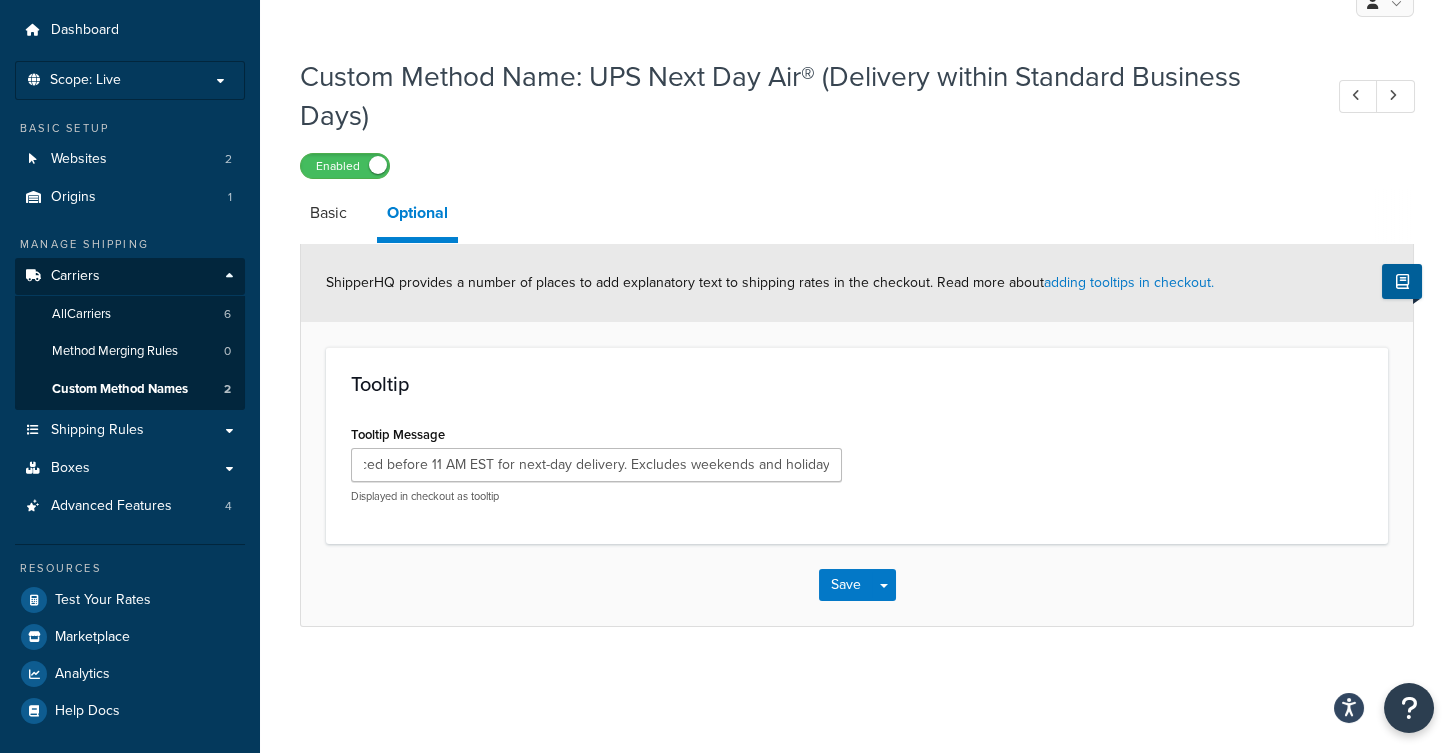 click on "Tooltip Message   Orders must be placed before 11 AM EST for next-day delivery. Excludes weekends and holidays. Displayed in checkout as tooltip" at bounding box center [857, 469] 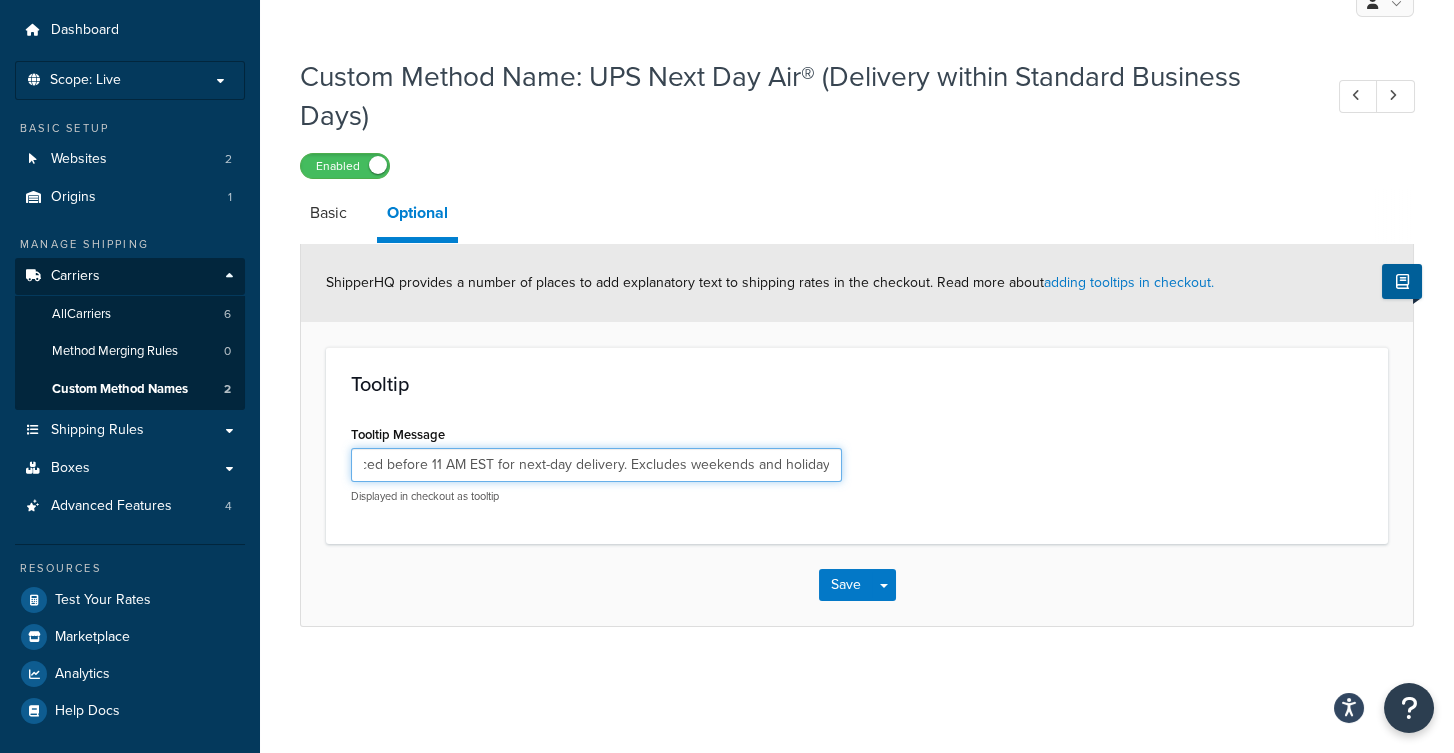 click on "Orders must be placed before 11 AM EST for next-day delivery. Excludes weekends and holidays." at bounding box center (596, 465) 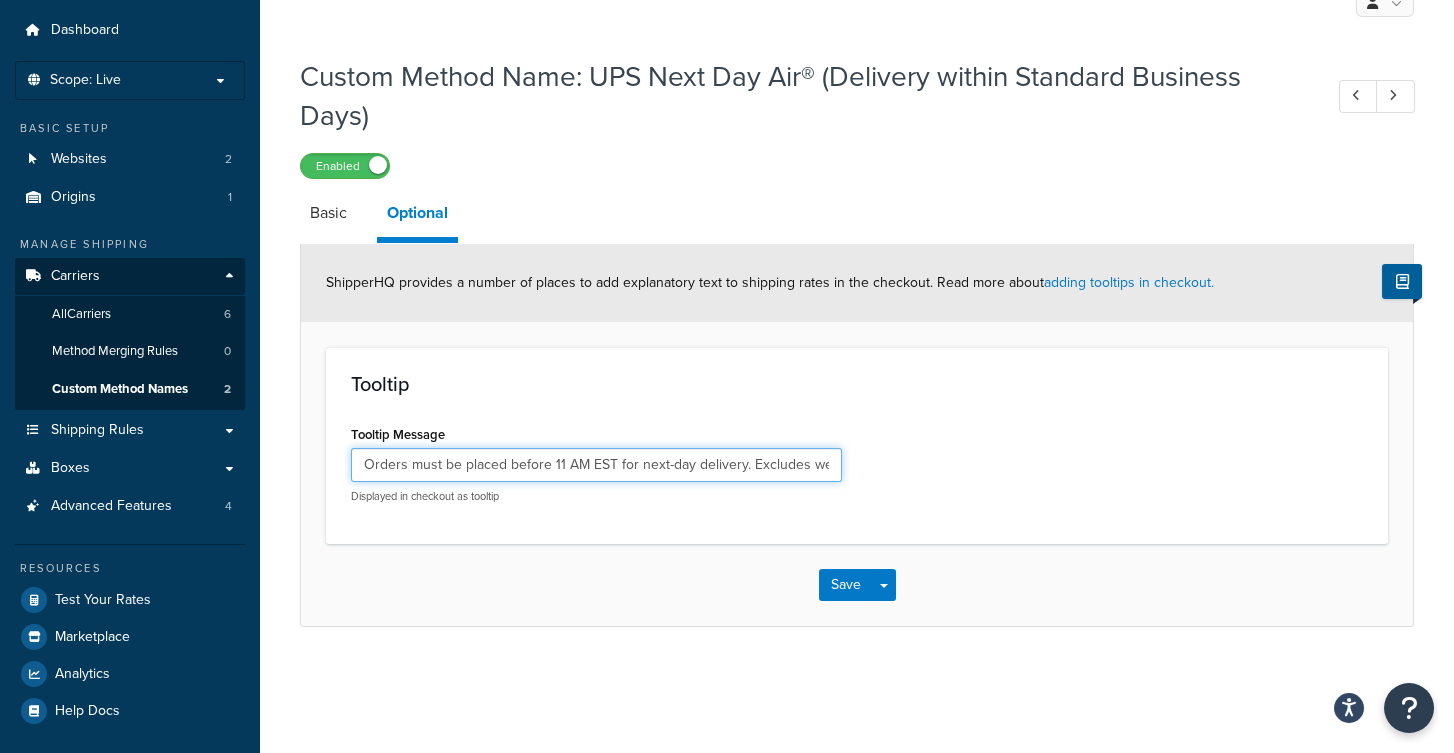 drag, startPoint x: 567, startPoint y: 461, endPoint x: 252, endPoint y: 464, distance: 315.01428 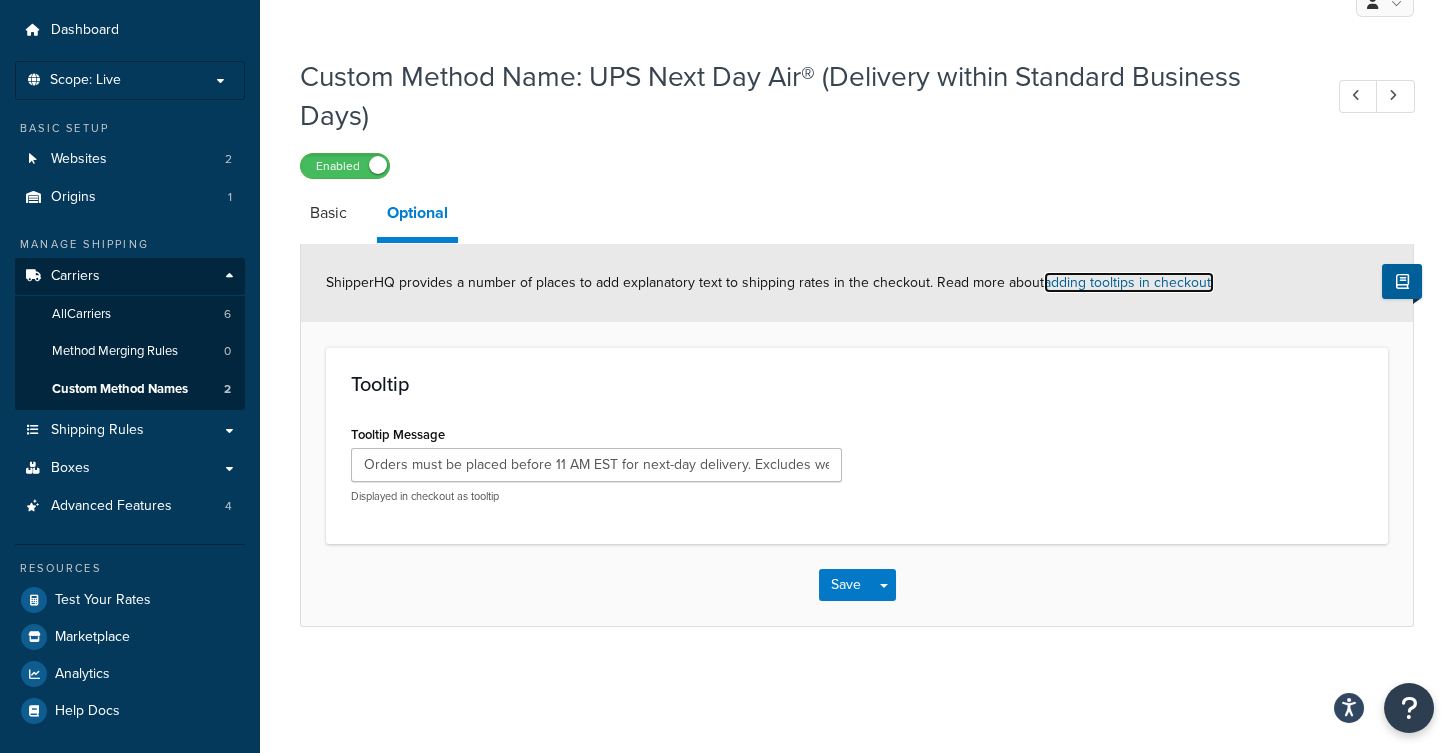 click on "adding tooltips in checkout." at bounding box center (1129, 282) 